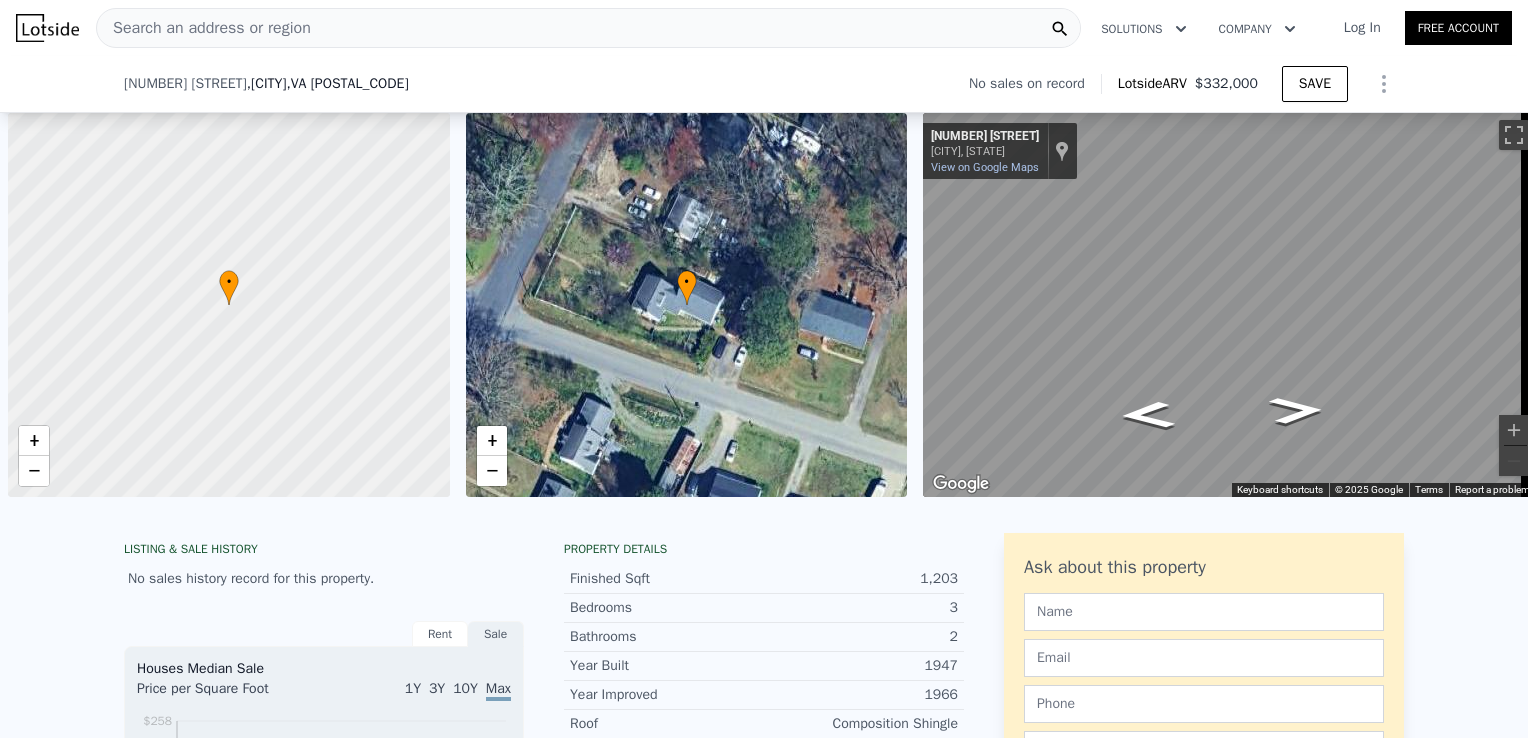 scroll, scrollTop: 0, scrollLeft: 0, axis: both 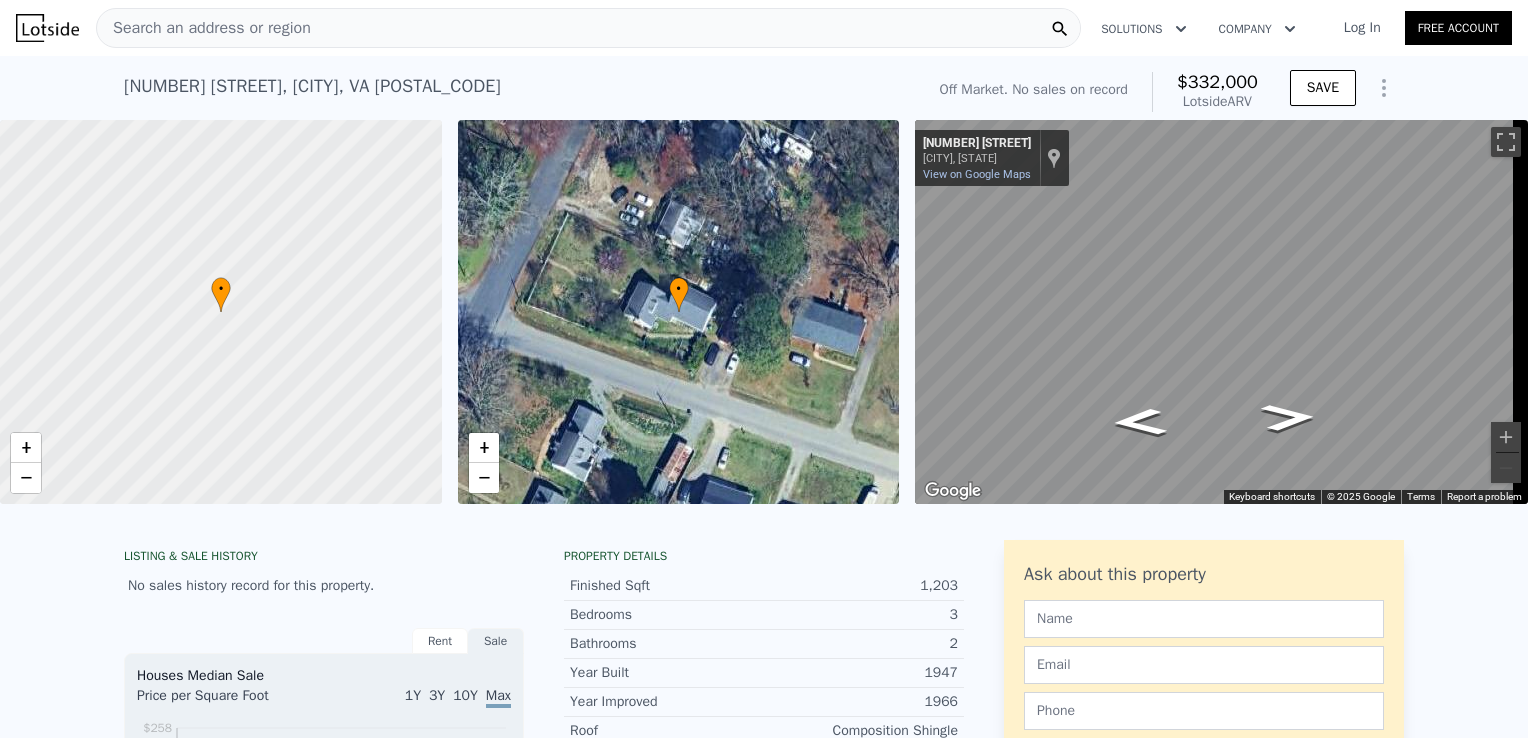 click on "Search an address or region" at bounding box center (588, 28) 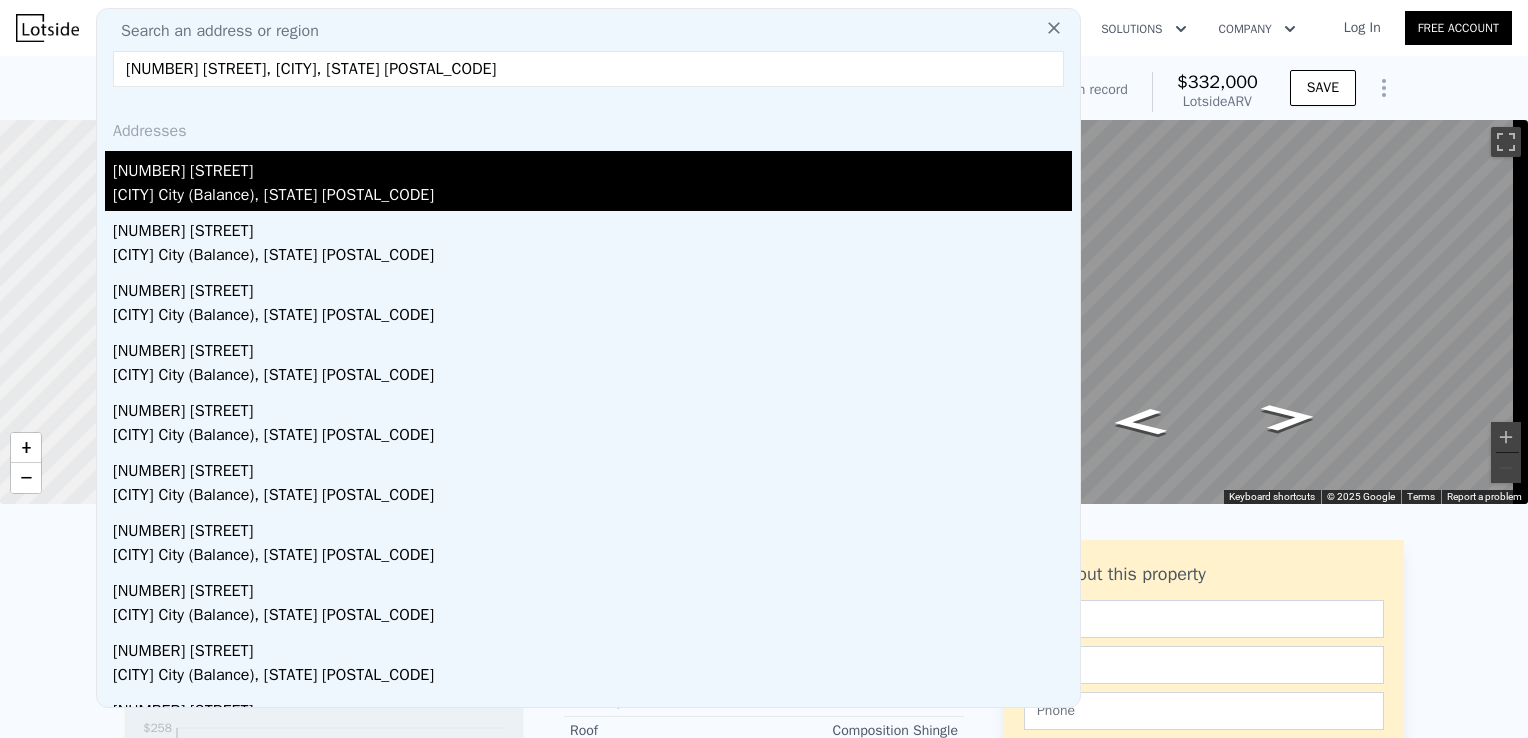type on "[NUMBER] [STREET], [CITY], [STATE] [POSTAL_CODE]" 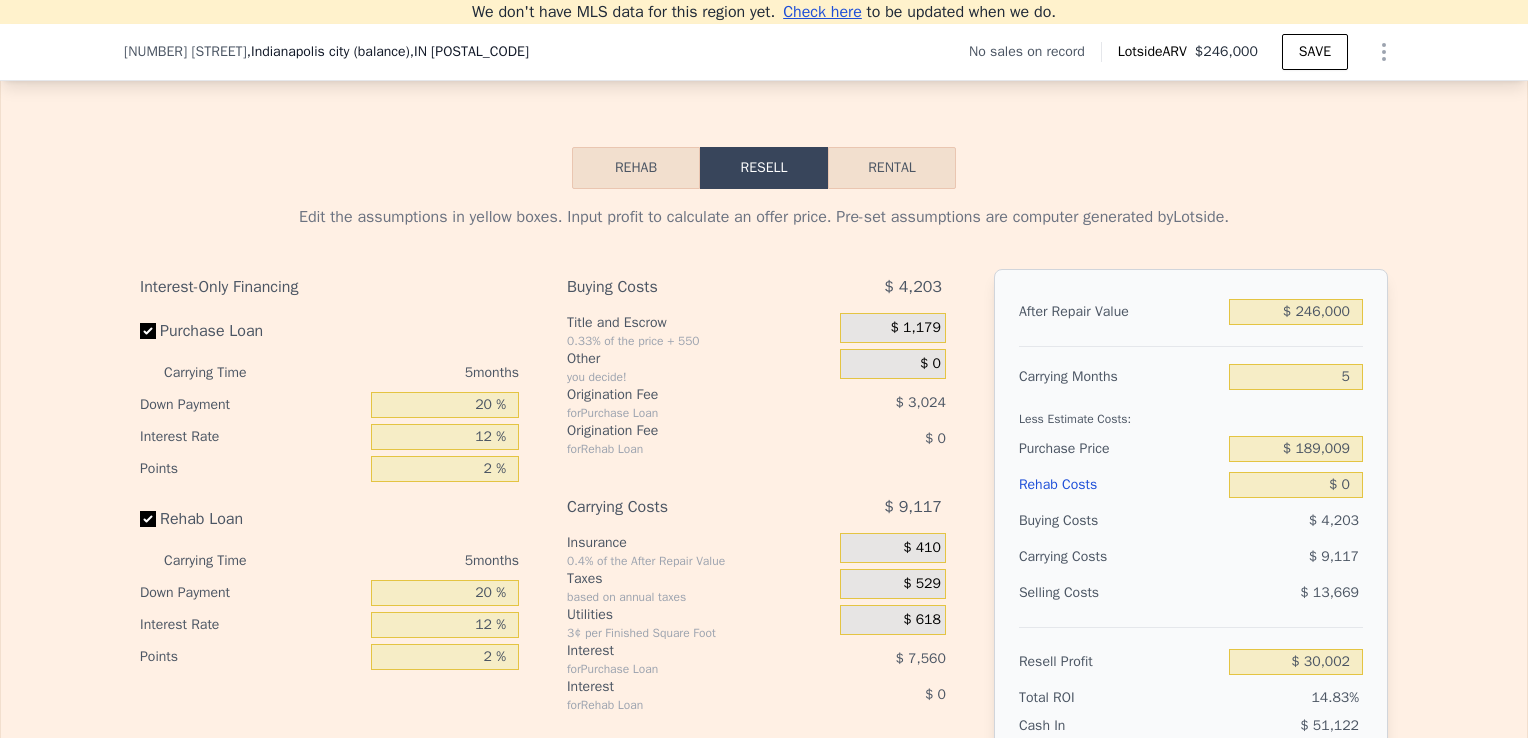 scroll, scrollTop: 2761, scrollLeft: 0, axis: vertical 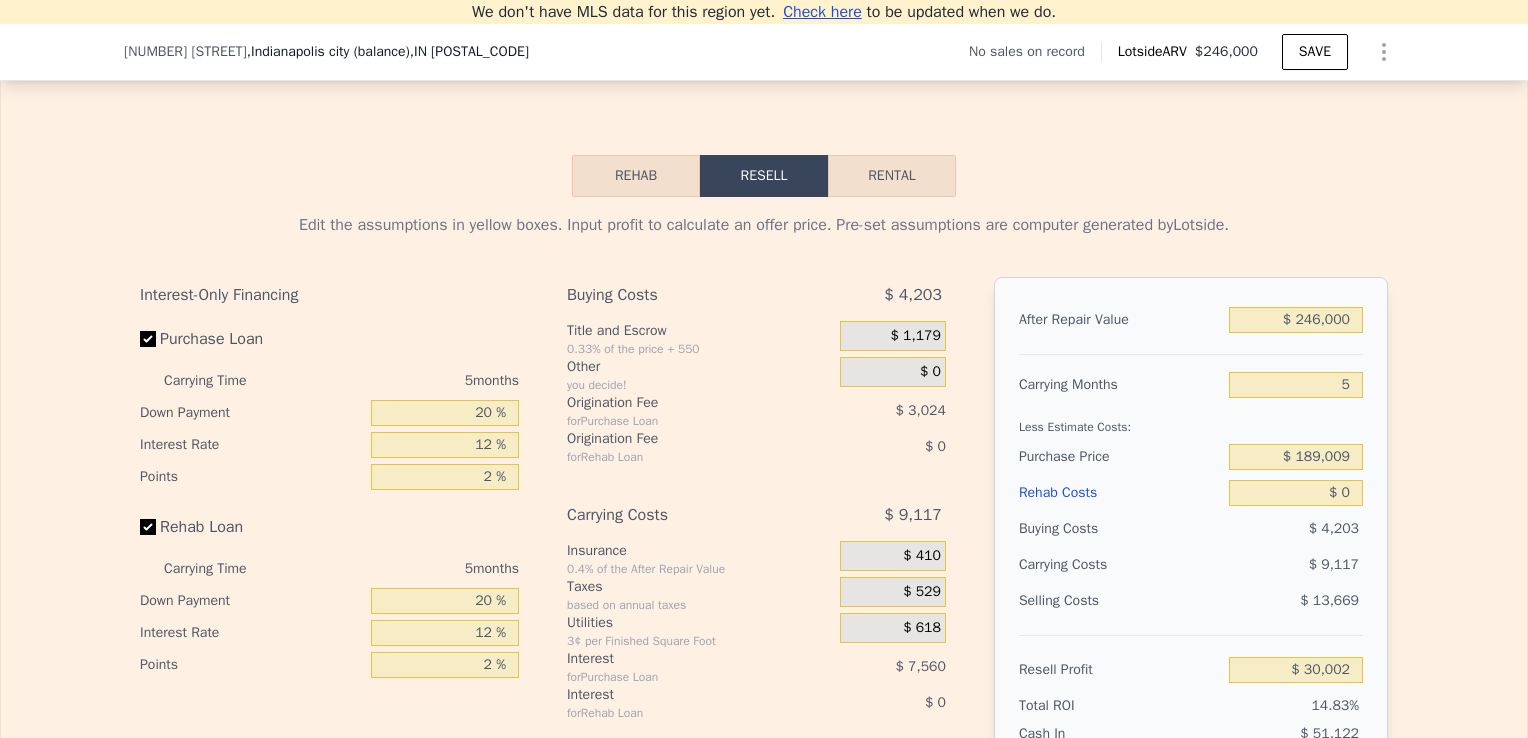 click on "Rehab" at bounding box center (636, 176) 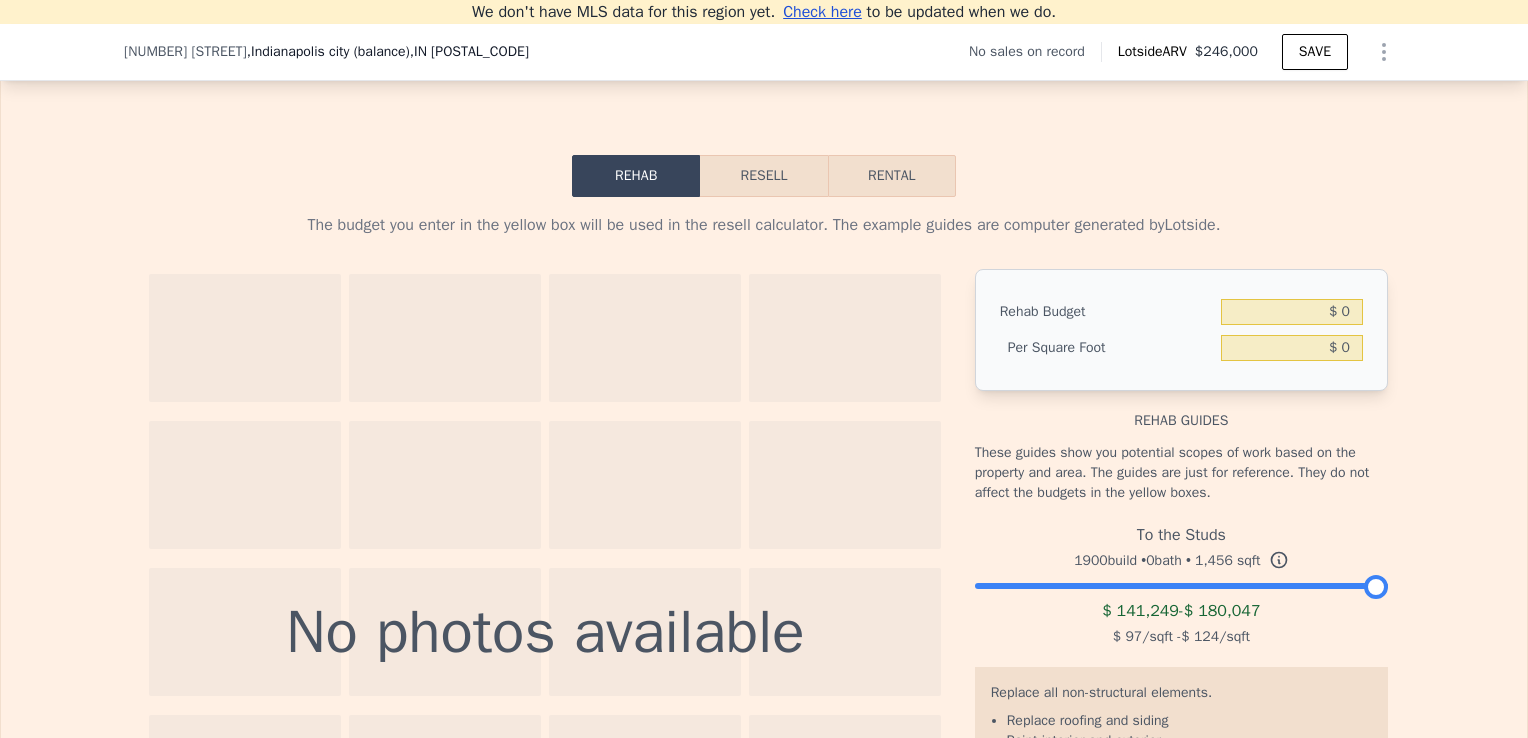 click on "Resell" at bounding box center (763, 176) 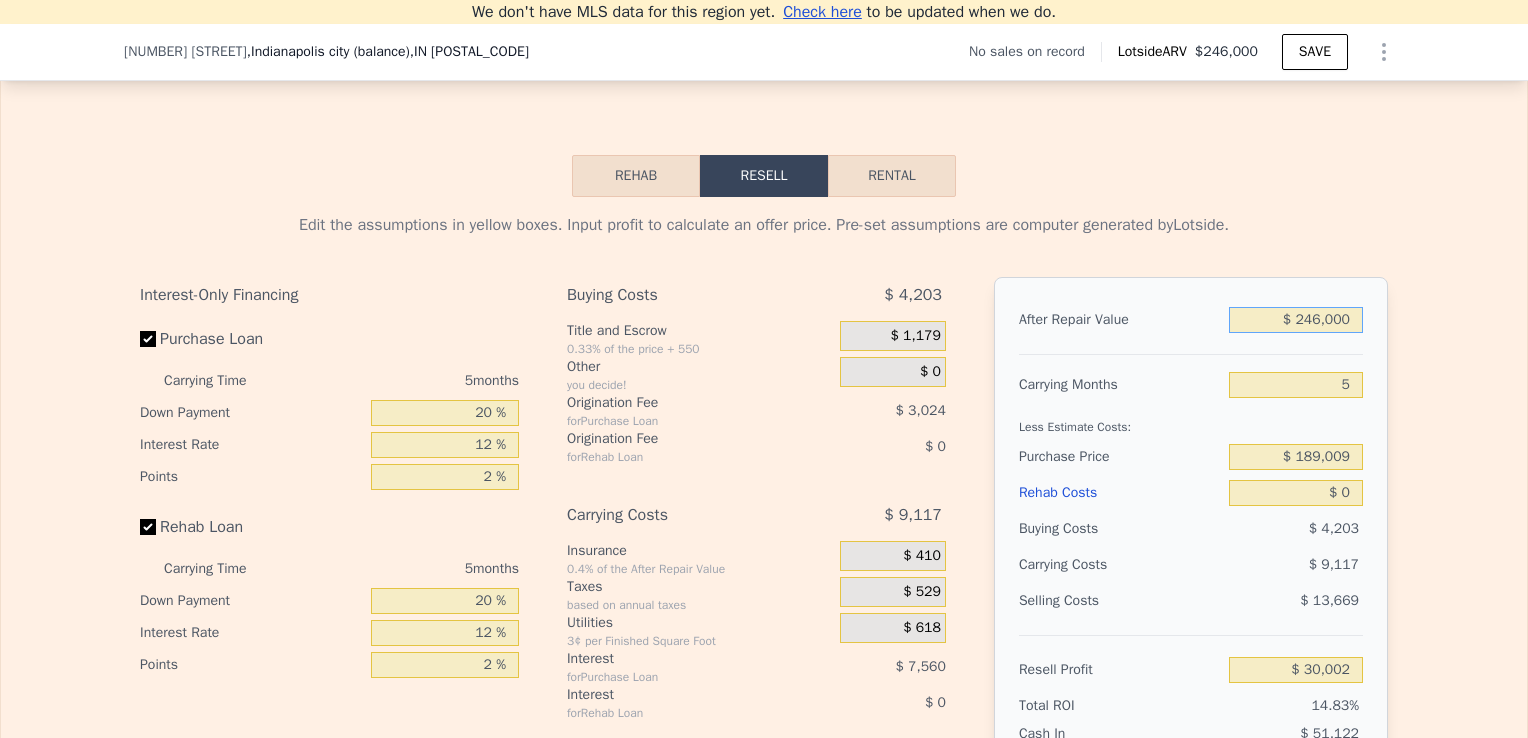 click on "$ 246,000" at bounding box center (1296, 320) 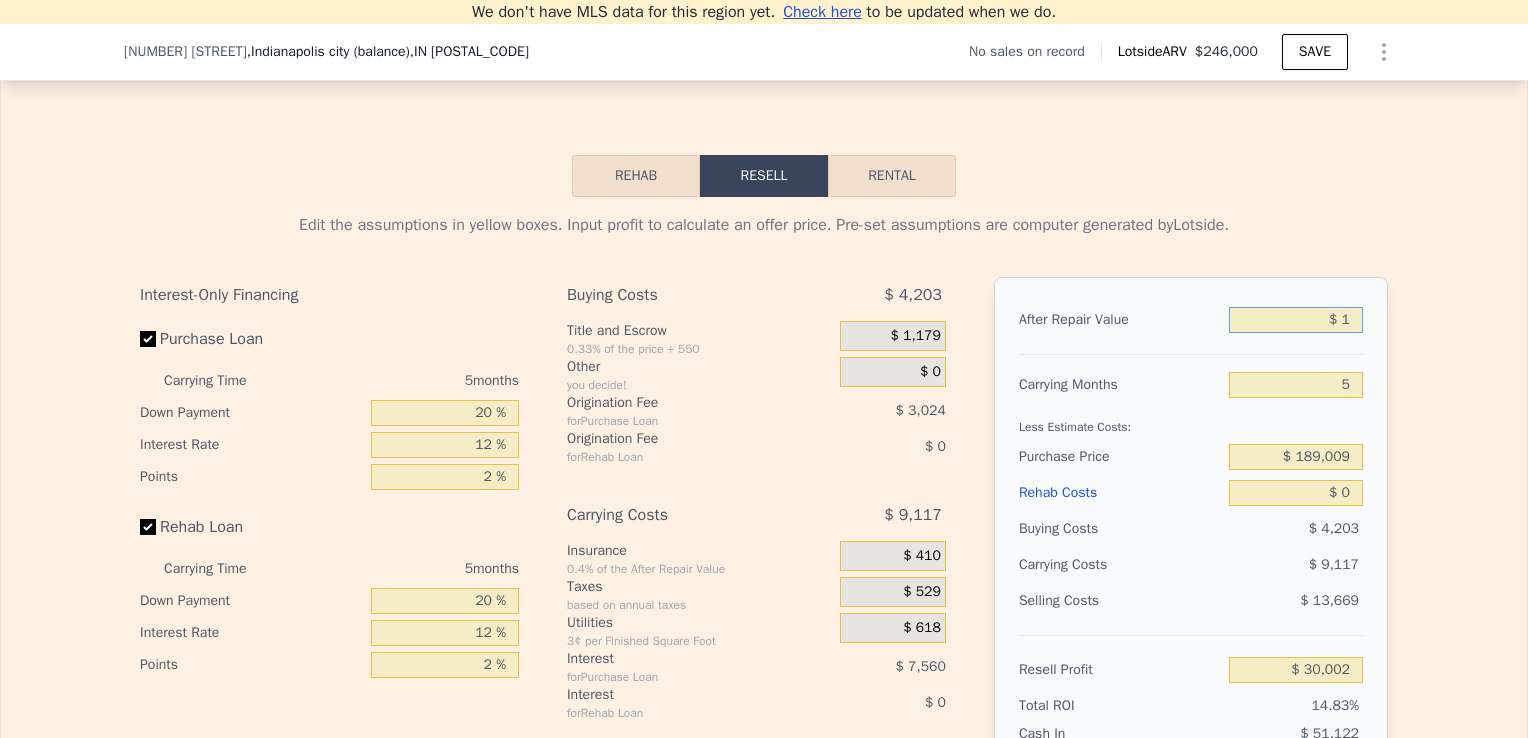 type on "-$ 202,468" 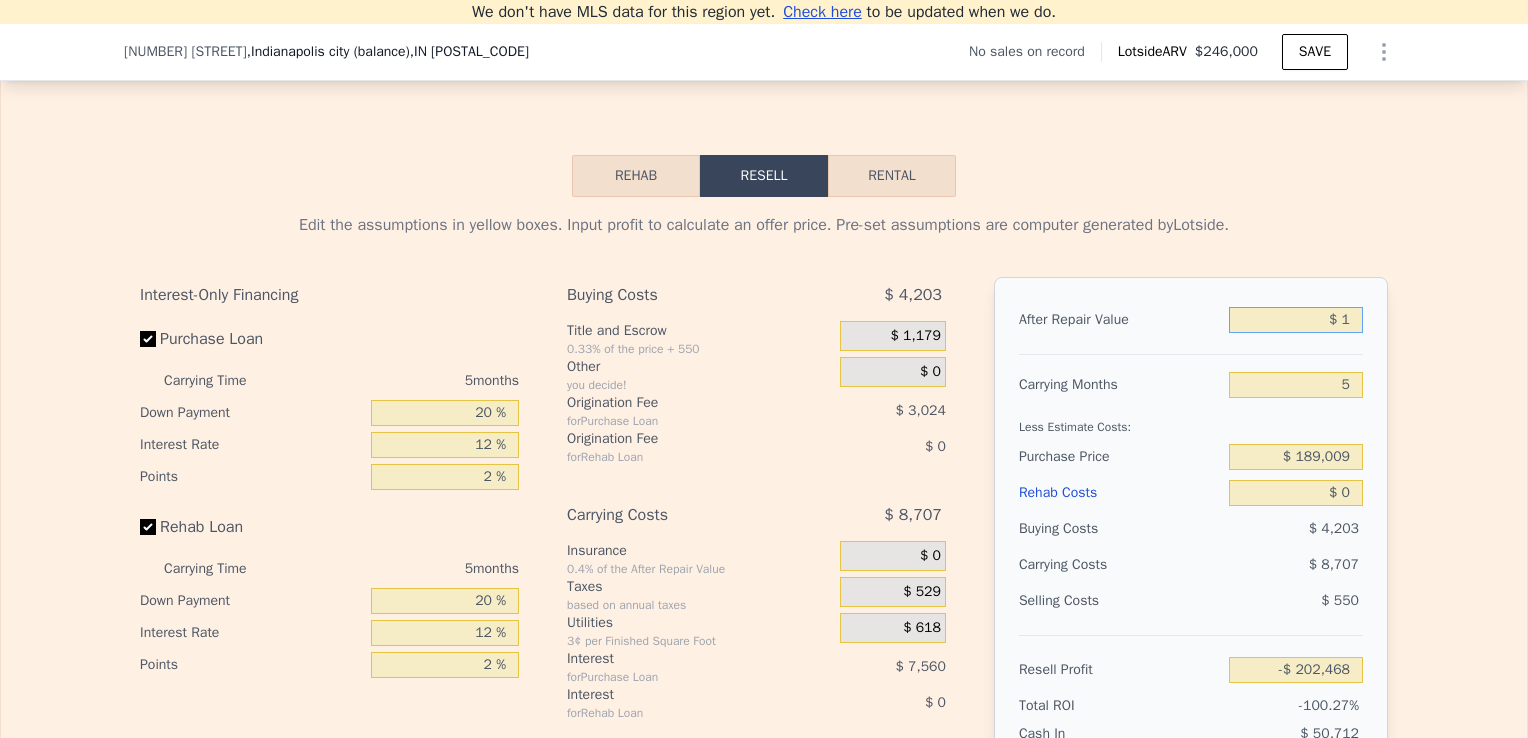 type on "$ 17" 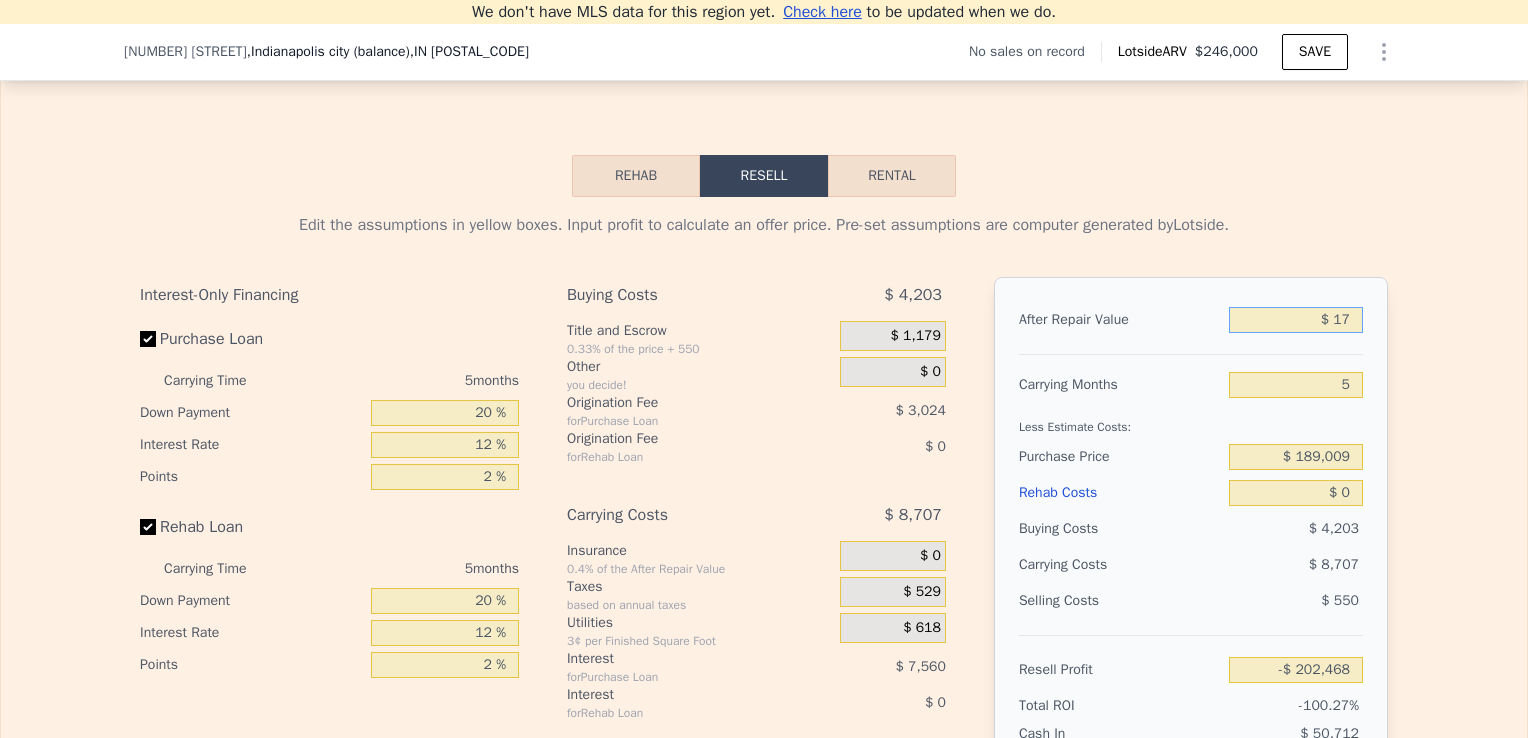type on "-$ 202,452" 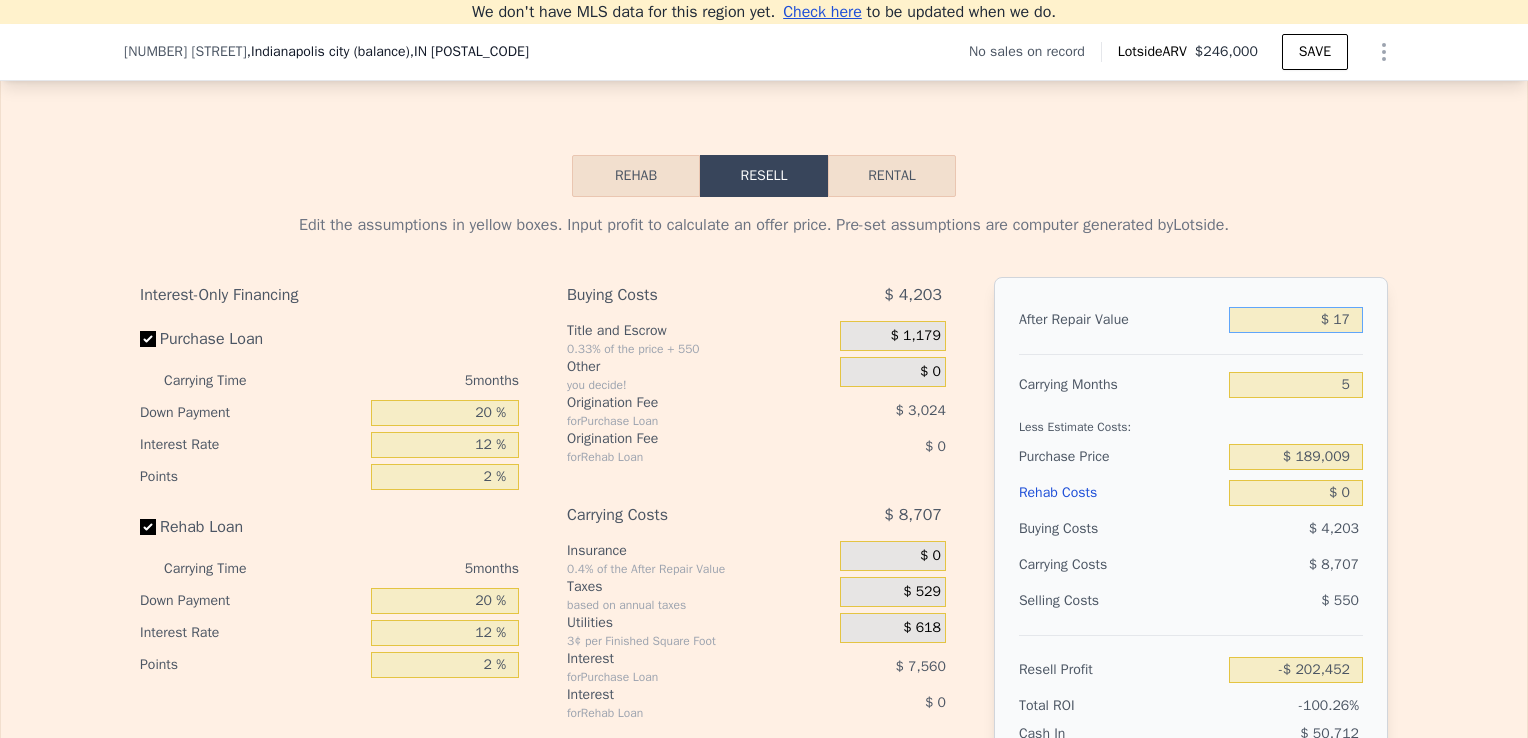 type on "$ 175" 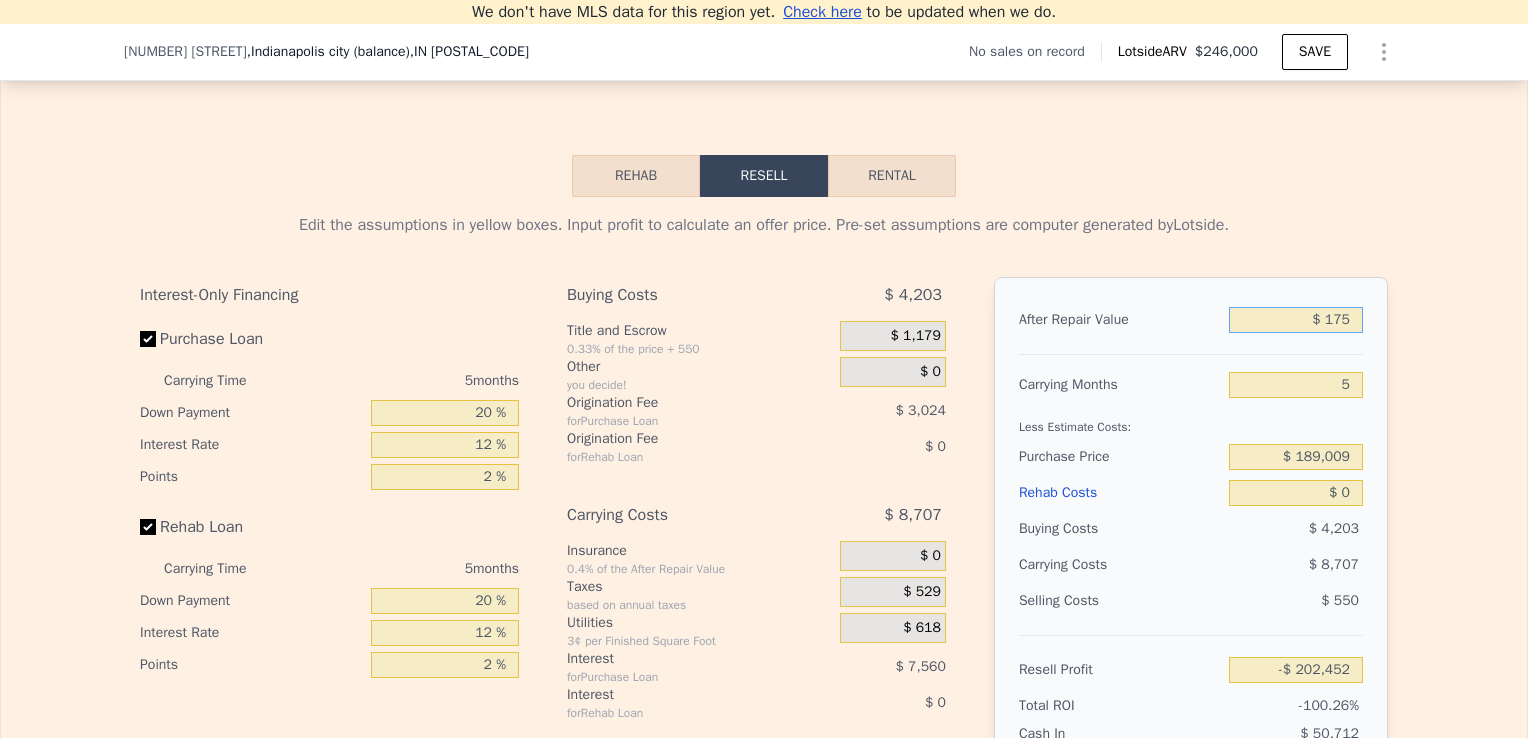 type on "-$ 202,303" 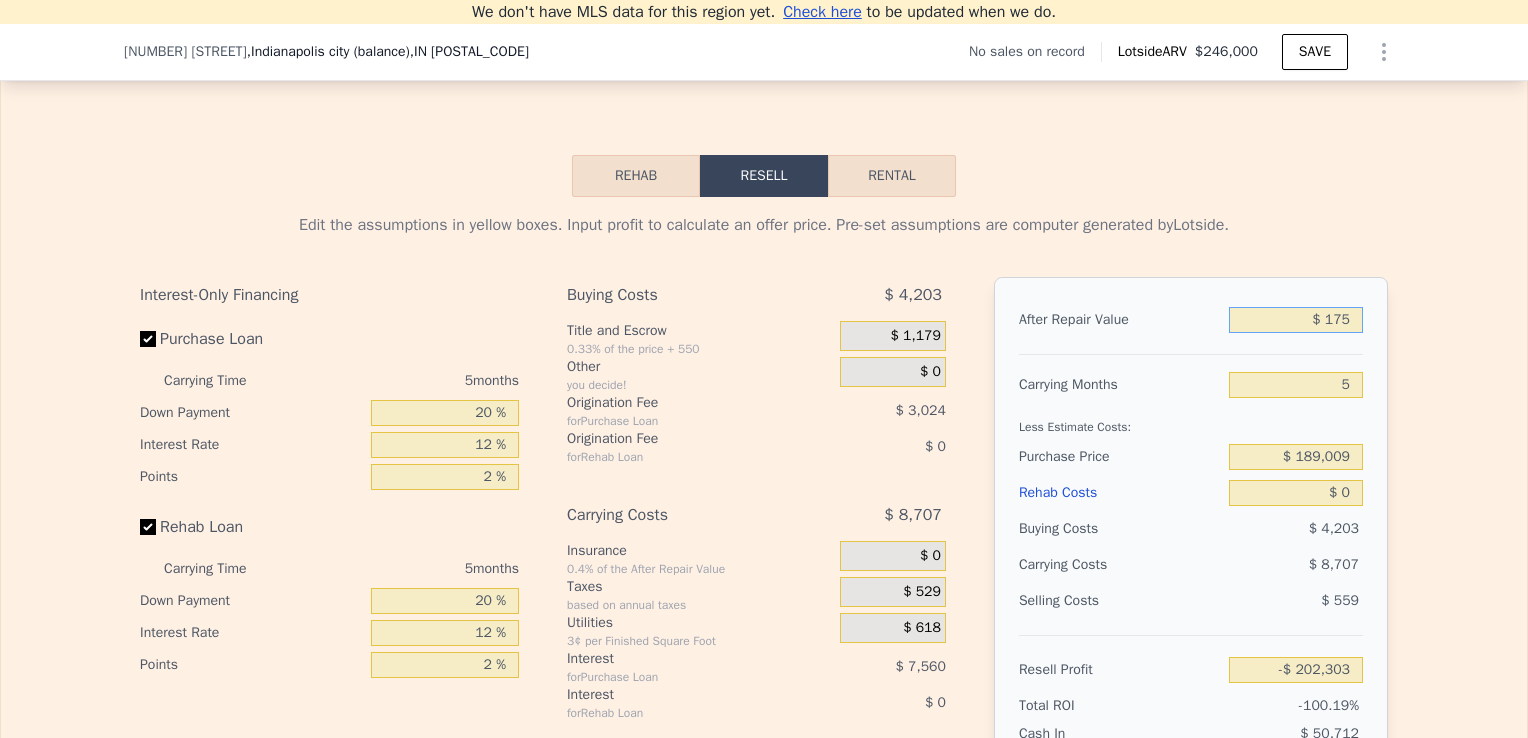 type on "$ 1,750" 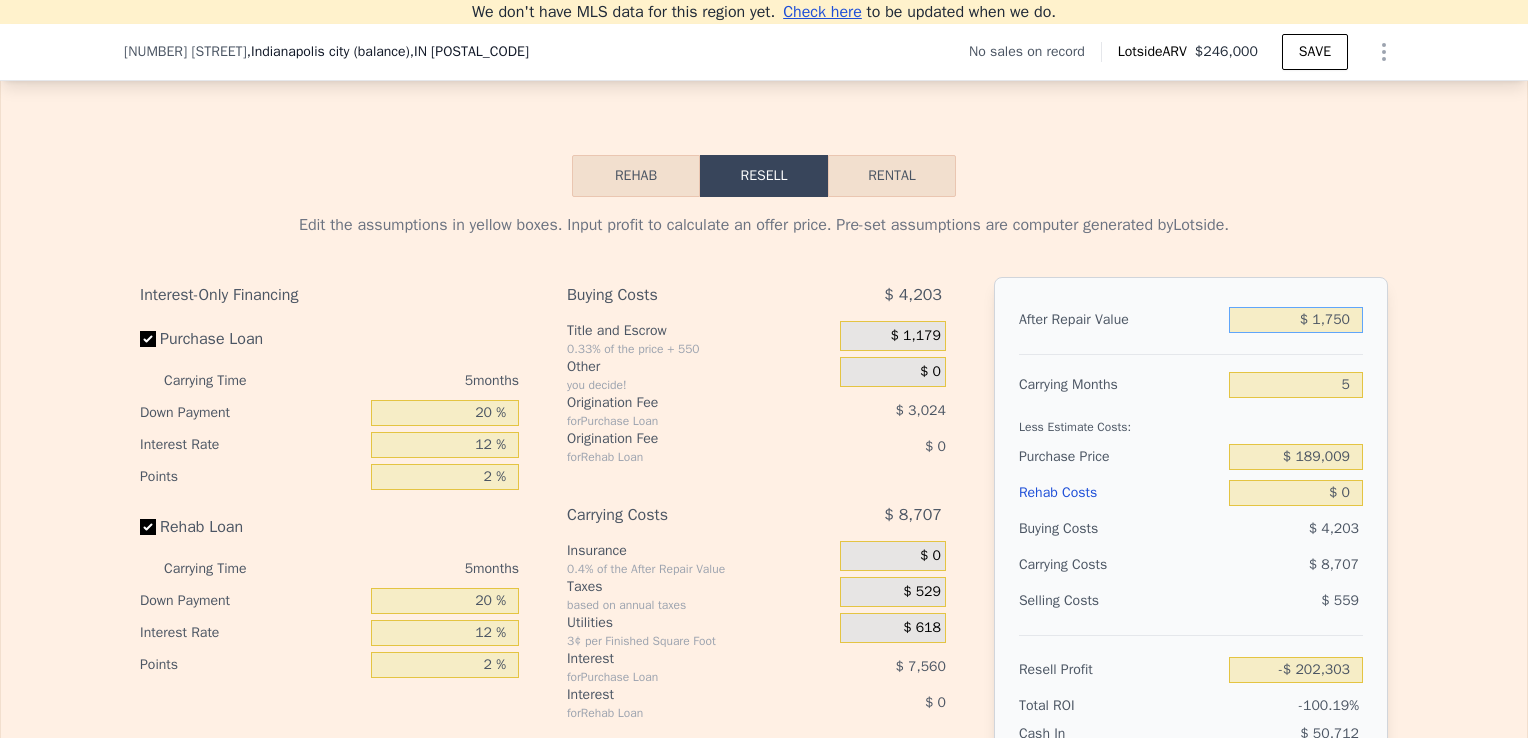 type on "-$ 200,816" 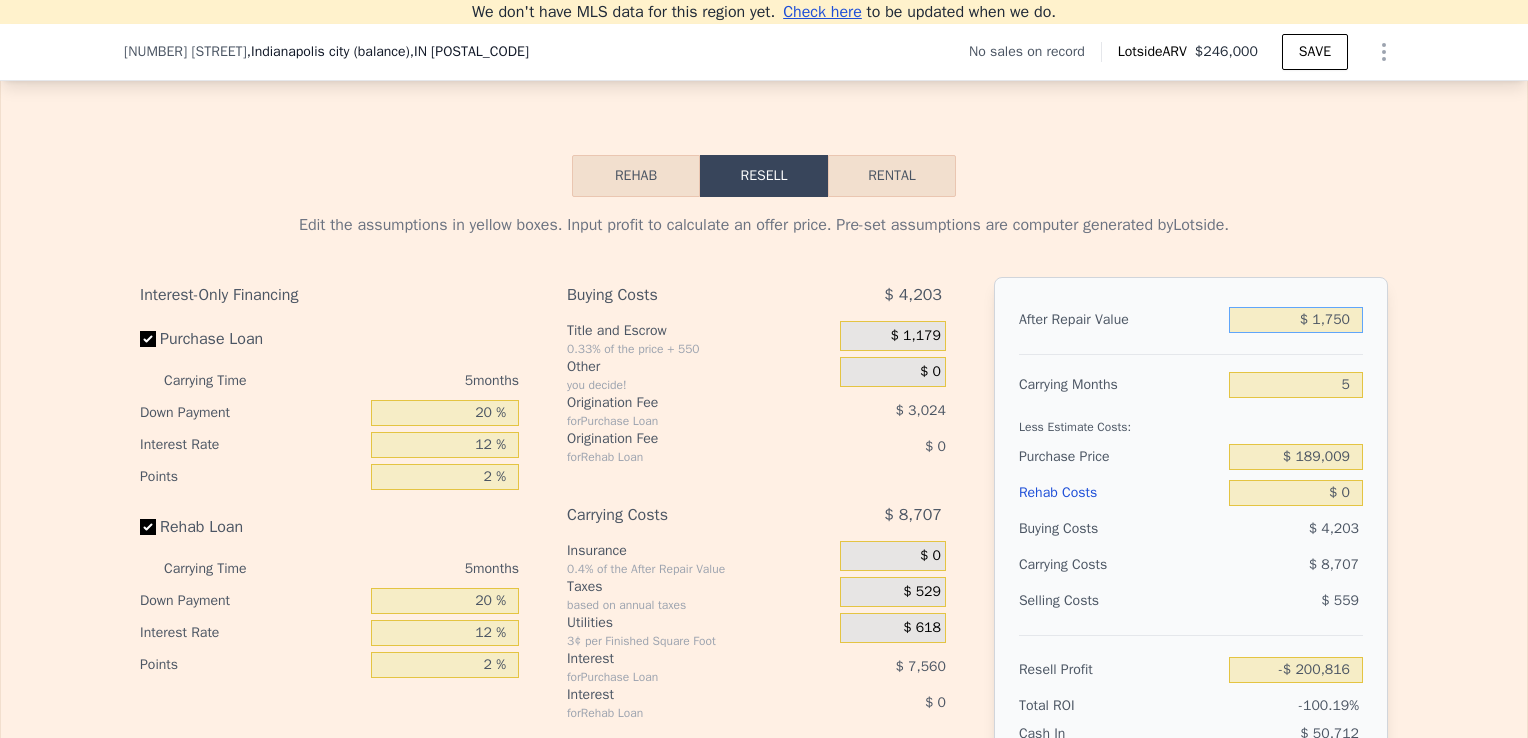 type on "$ 17,500" 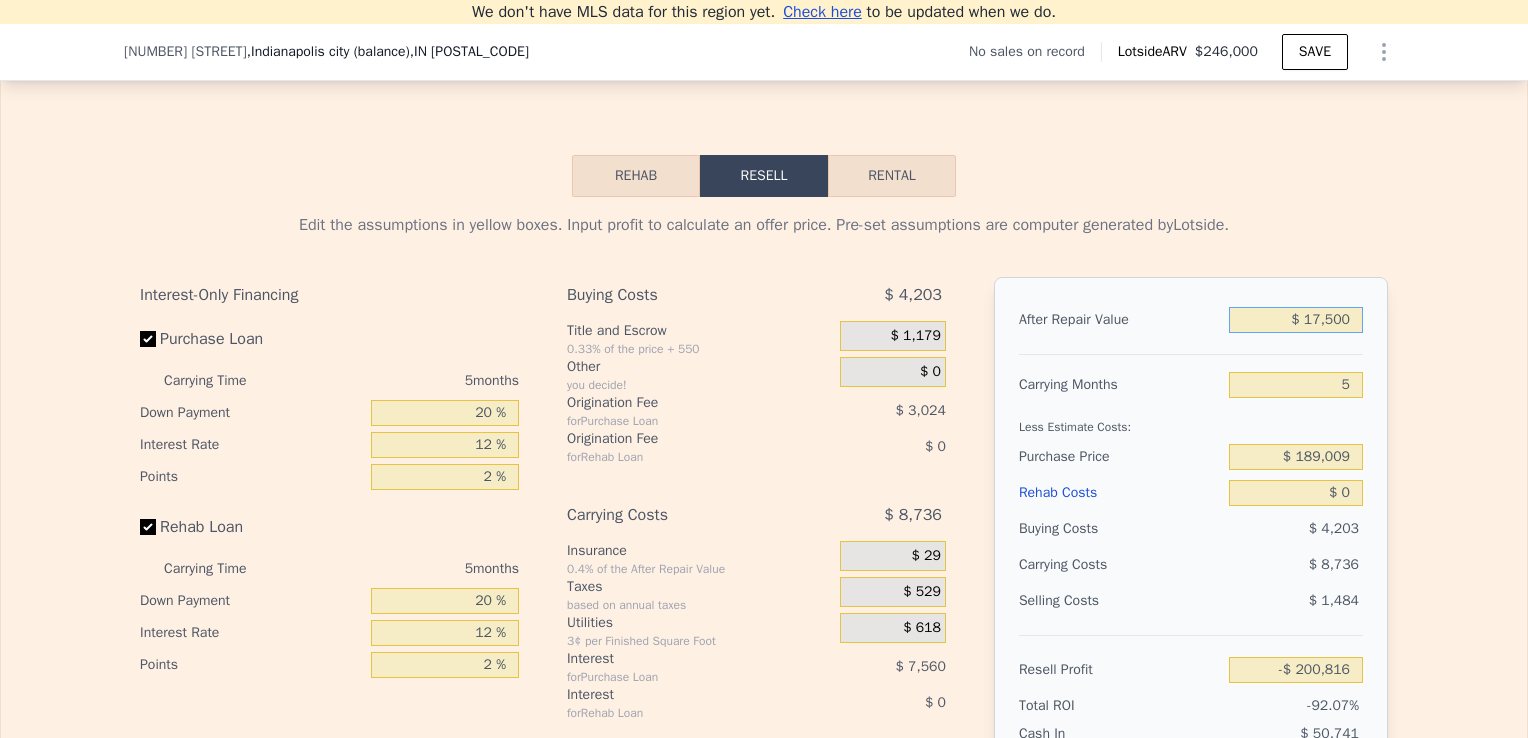 type on "-$ 185,932" 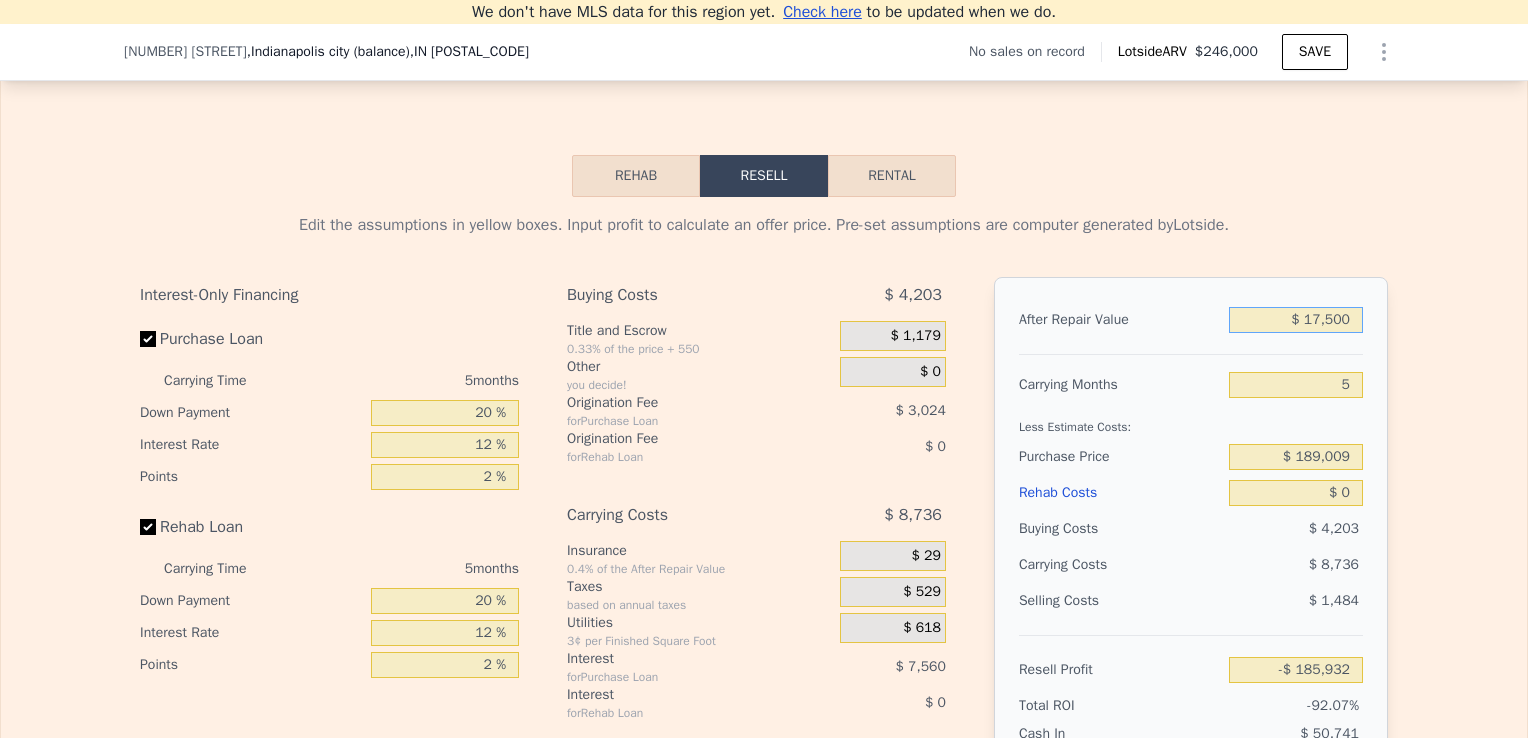 type on "$ 175,000" 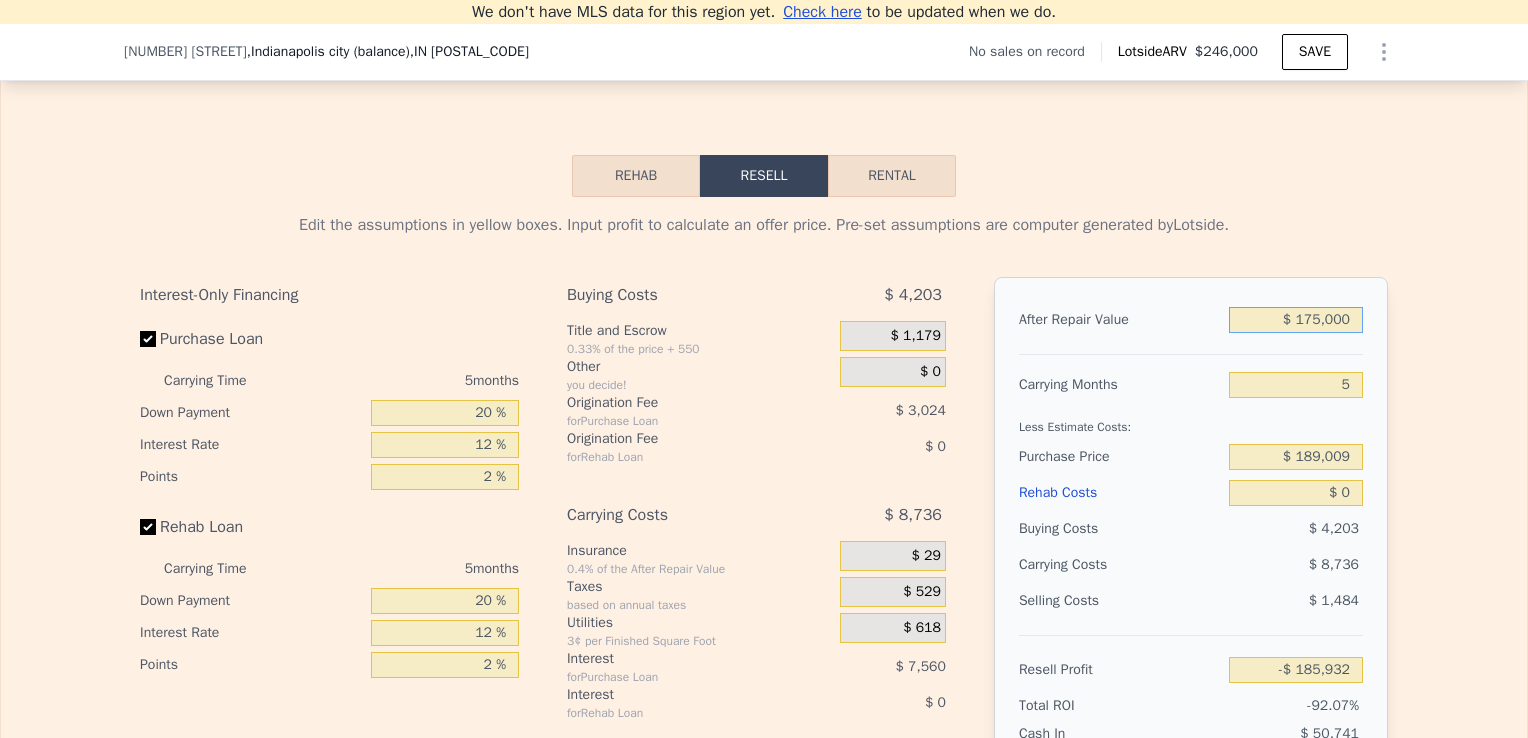 type on "-$ 37,094" 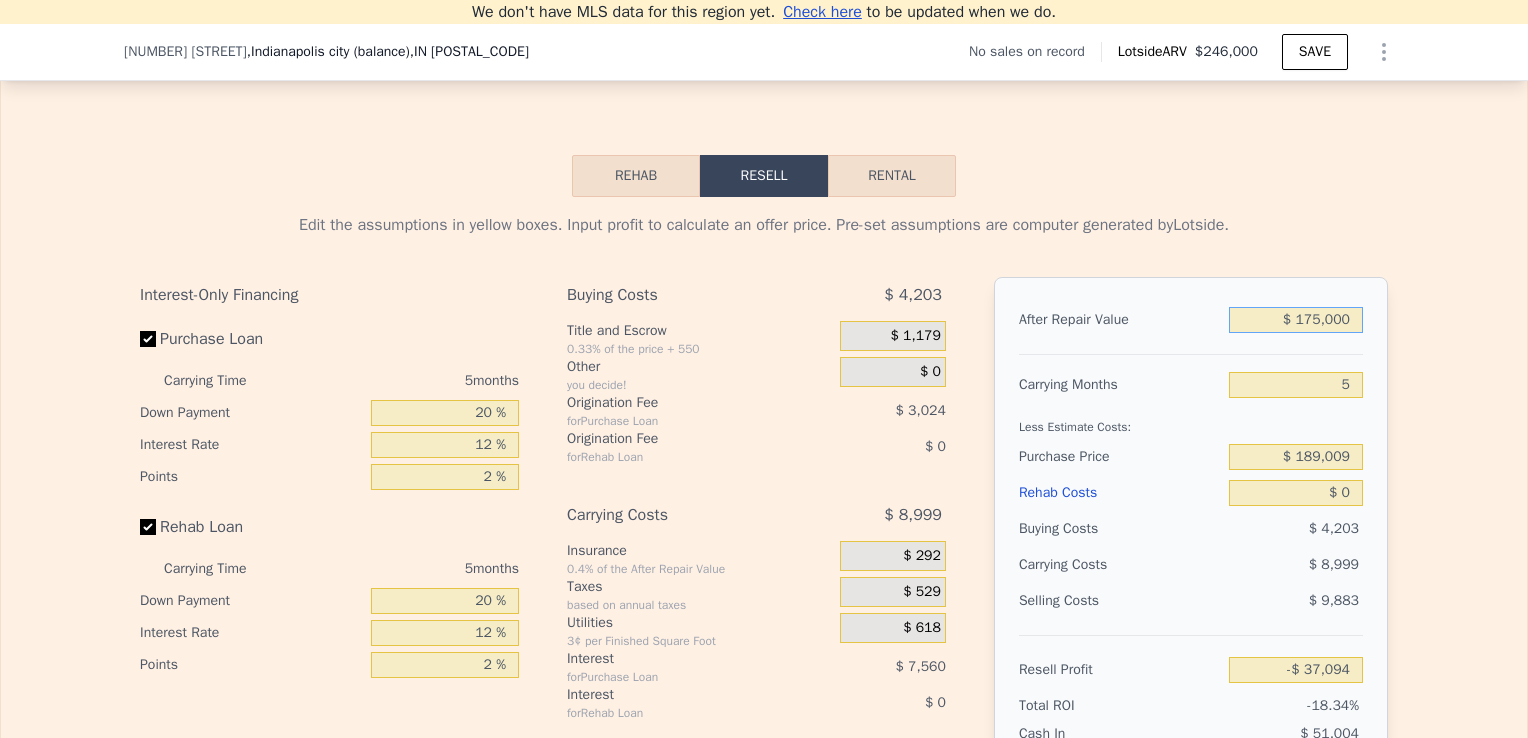 type on "$ 175,000" 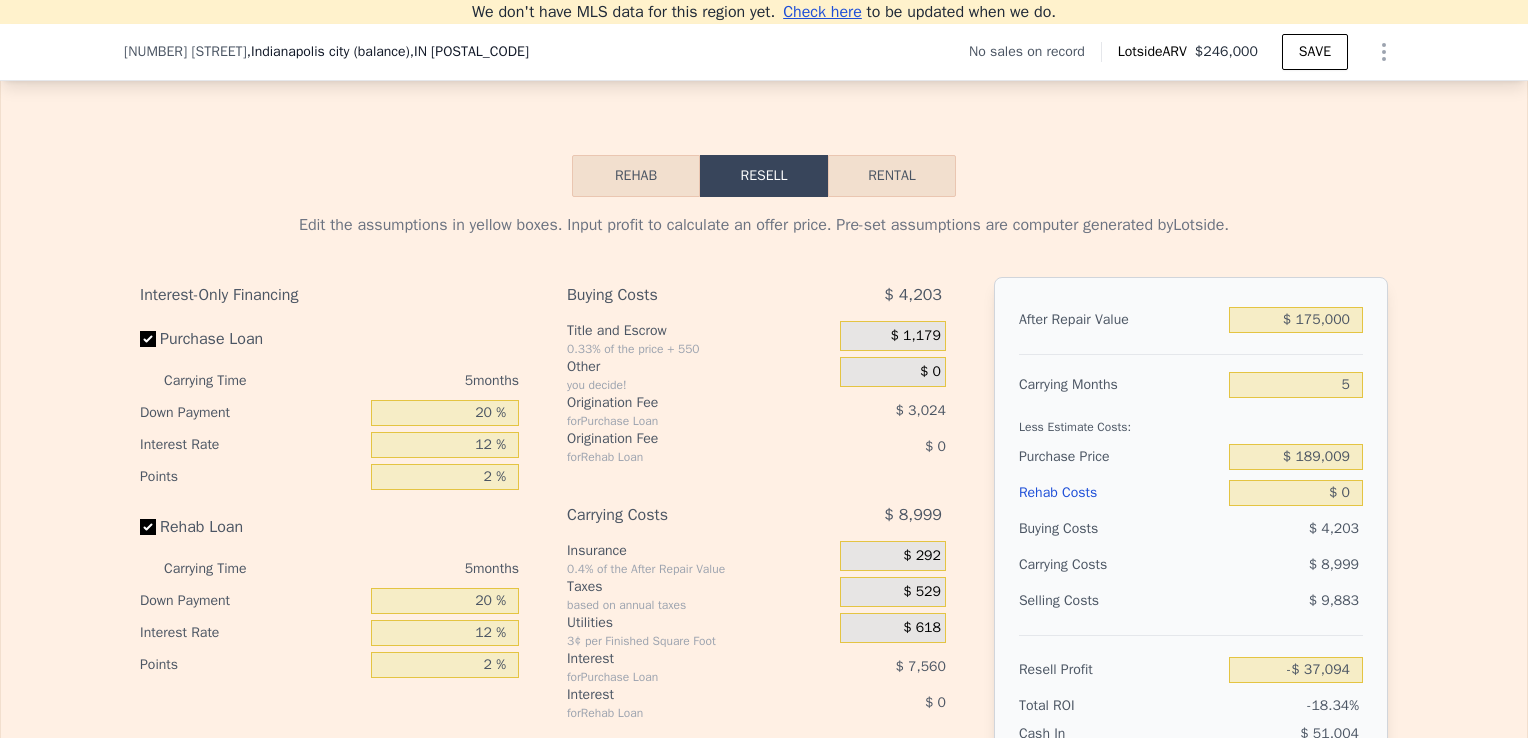 click on "Edit the assumptions in yellow boxes. Input profit to calculate an offer price. Pre-set assumptions are computer generated by Lotside . Interest-Only Financing Purchase Loan Carrying Time 5 months Down Payment 20 % Interest Rate 12 % Points 2 % Rehab Loan Carrying Time 5 months Down Payment 20 % Interest Rate 12 % Points 2 % Buying Costs $ 4,203 Title and Escrow 0.33% of the price + 550 $ 1,179 Other you decide! $ 0 Origination Fee for Purchase Loan $ 3,024 Origination Fee for Rehab Loan $ 0 Carrying Costs $ 8,999 Insurance 0.4% of the After Repair Value $ 292 Taxes based on annual taxes $ 529 Utilities 3¢ per Finished Square Foot $ 618 Interest for Purchase Loan $ 7,560 Interest for Rehab Loan $ 0 Selling Costs $ 9,883 Excise Tax 0% of the After Repair Value $ 0 Listing Commission 2.5% of the After Repair Value $ 4,375 Selling Commission 2.5% of the After Repair Value $ 4,375 Title and Escrow 0.33% of the After Repair Value $ 1,133 After Repair Value $ 175,000 Carrying Months 5 Less Estimate Costs:" at bounding box center [764, 569] 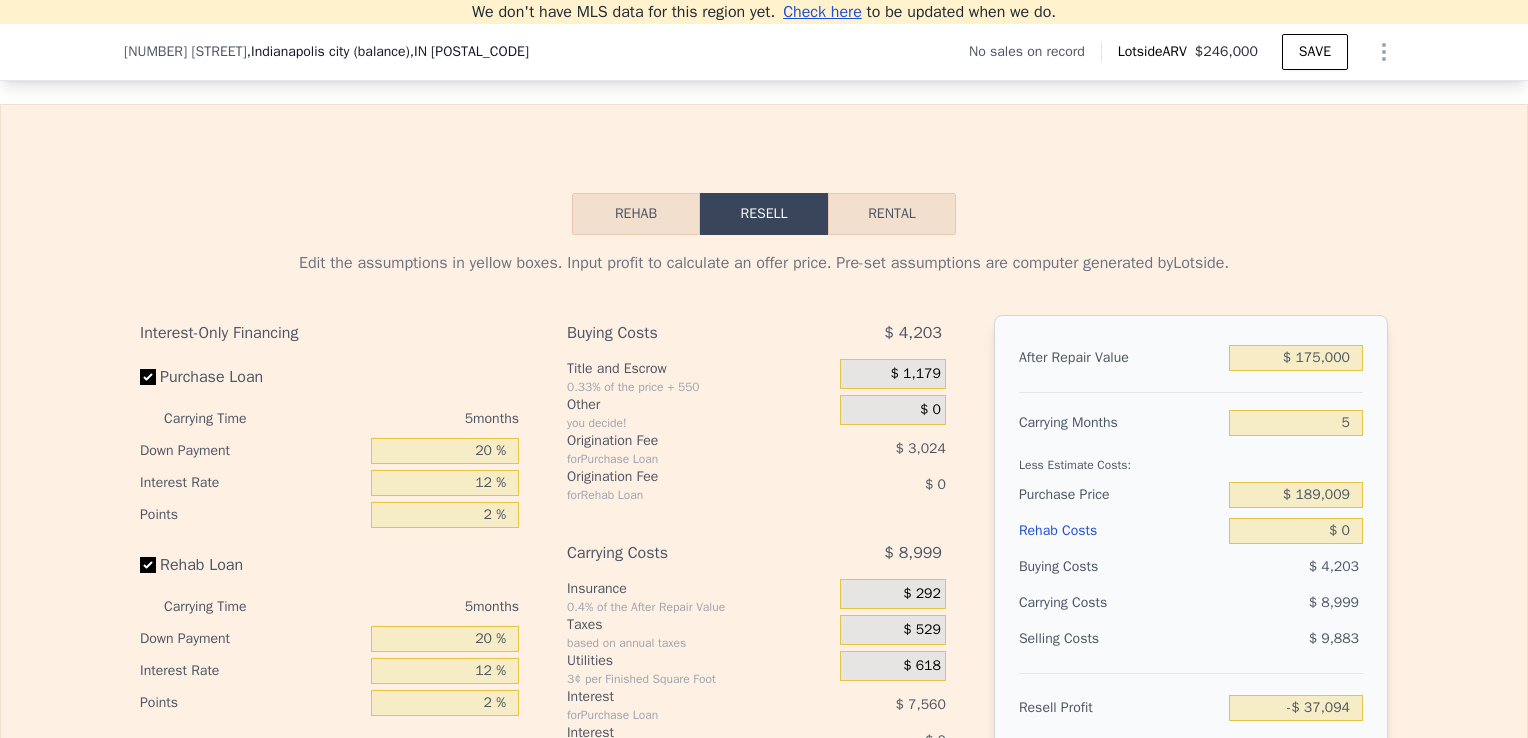 scroll, scrollTop: 2721, scrollLeft: 0, axis: vertical 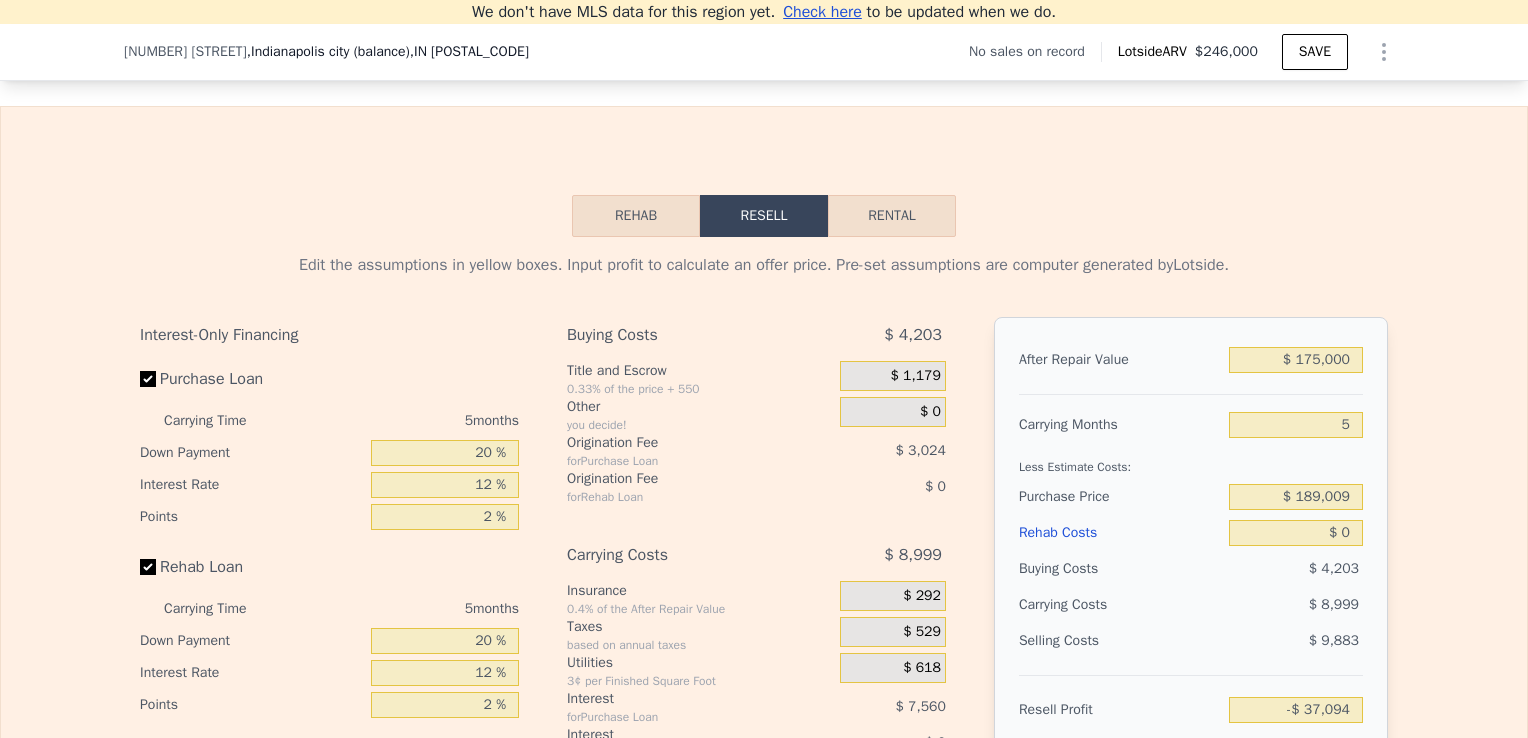 click on "Rehab" at bounding box center [636, 216] 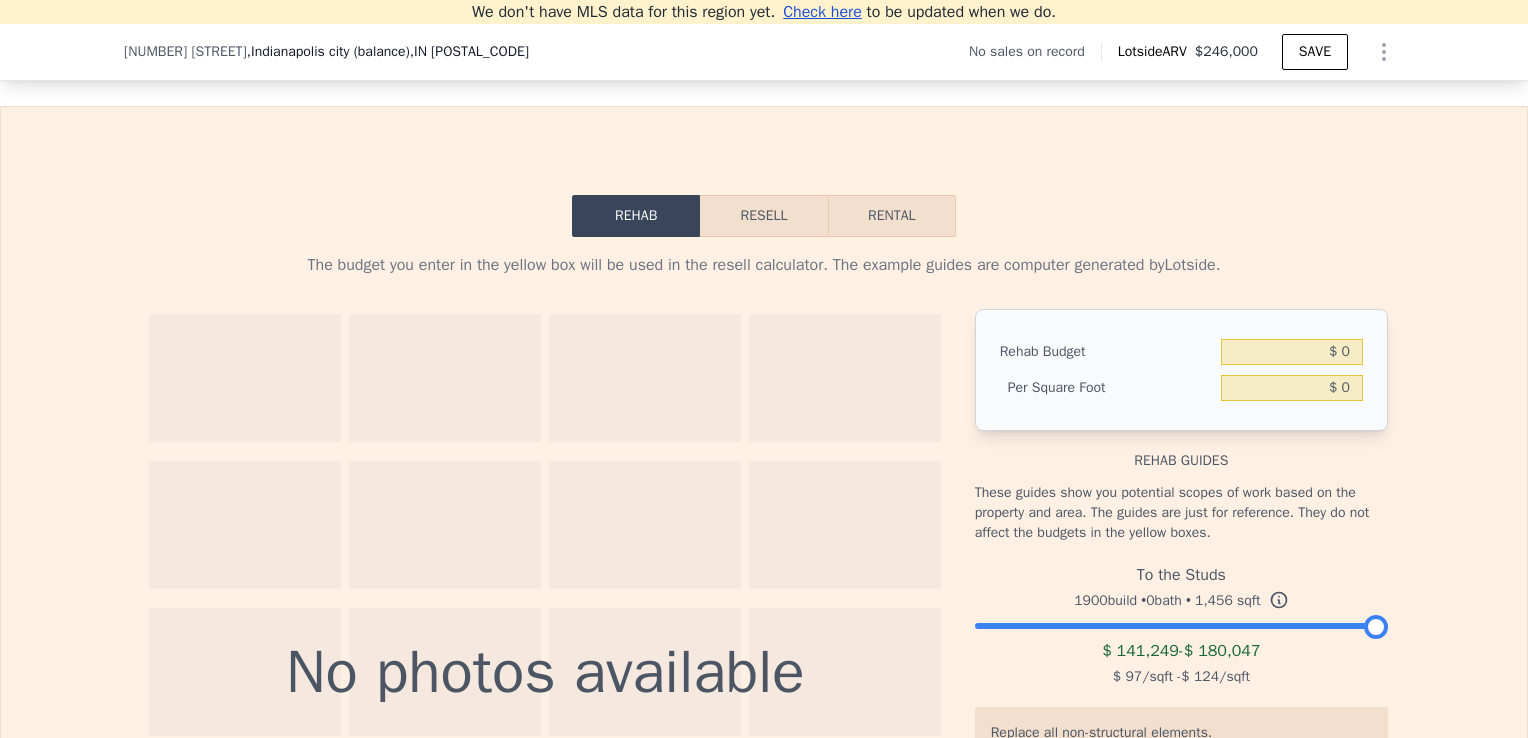 drag, startPoint x: 1358, startPoint y: 646, endPoint x: 1367, endPoint y: 639, distance: 11.401754 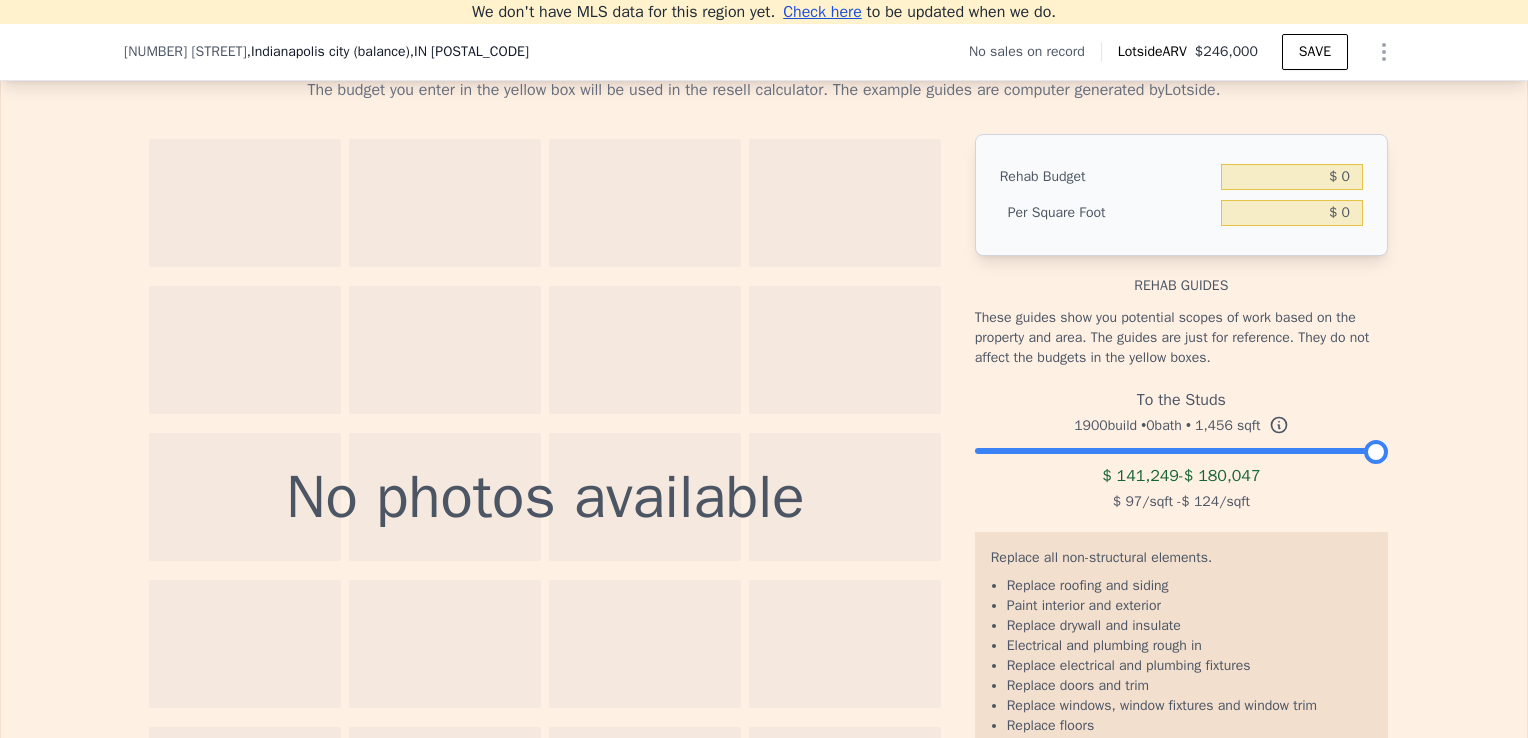 scroll, scrollTop: 2913, scrollLeft: 0, axis: vertical 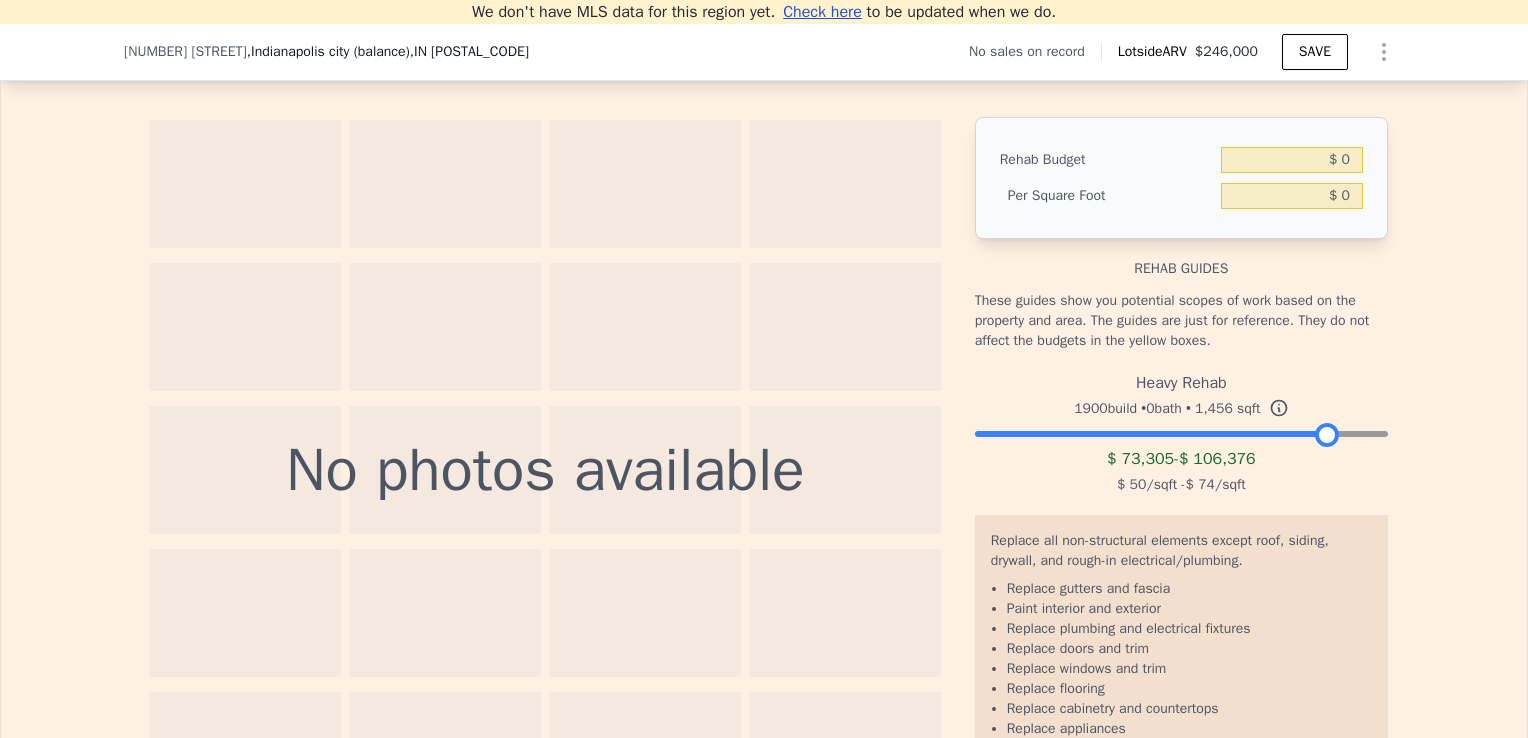 drag, startPoint x: 1365, startPoint y: 450, endPoint x: 1316, endPoint y: 453, distance: 49.09175 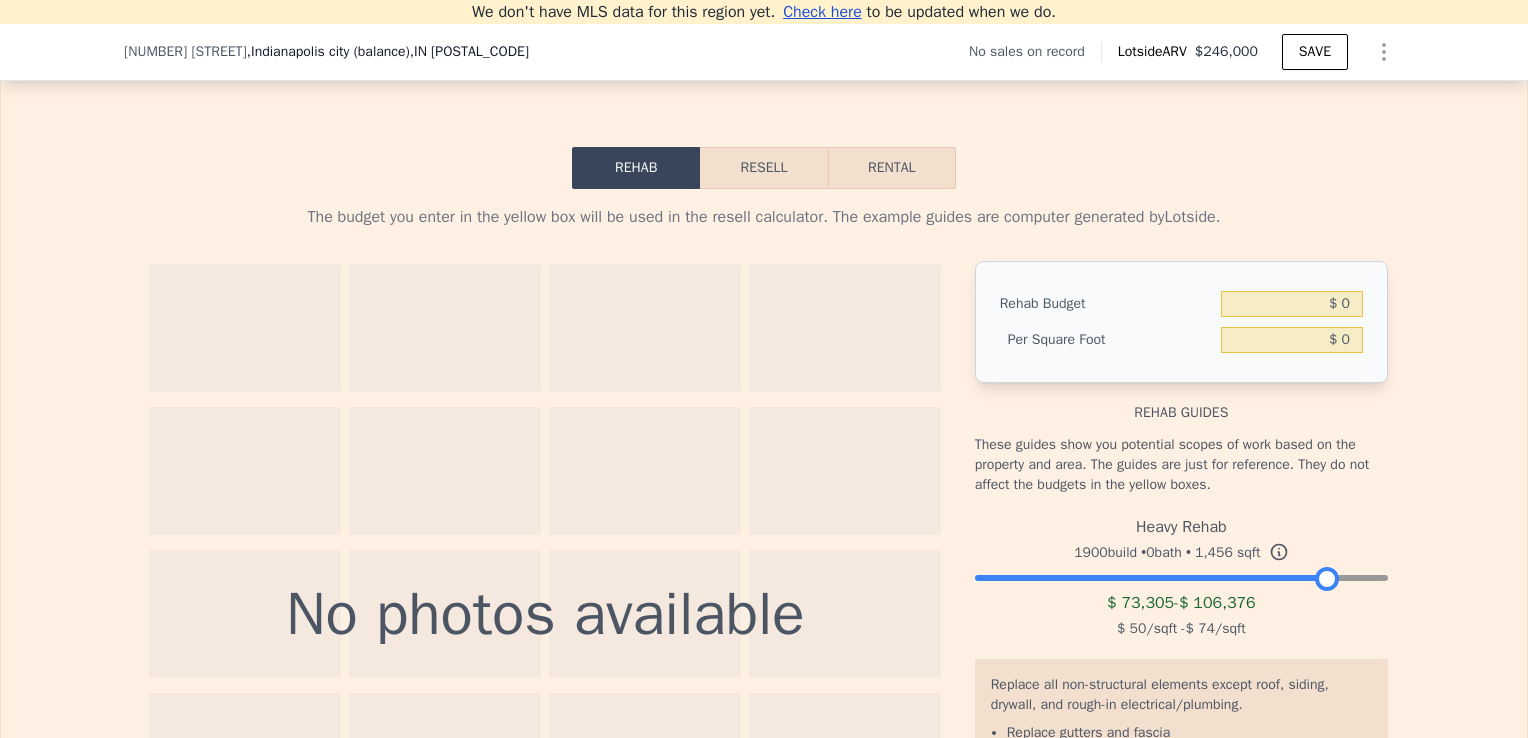 scroll, scrollTop: 2768, scrollLeft: 0, axis: vertical 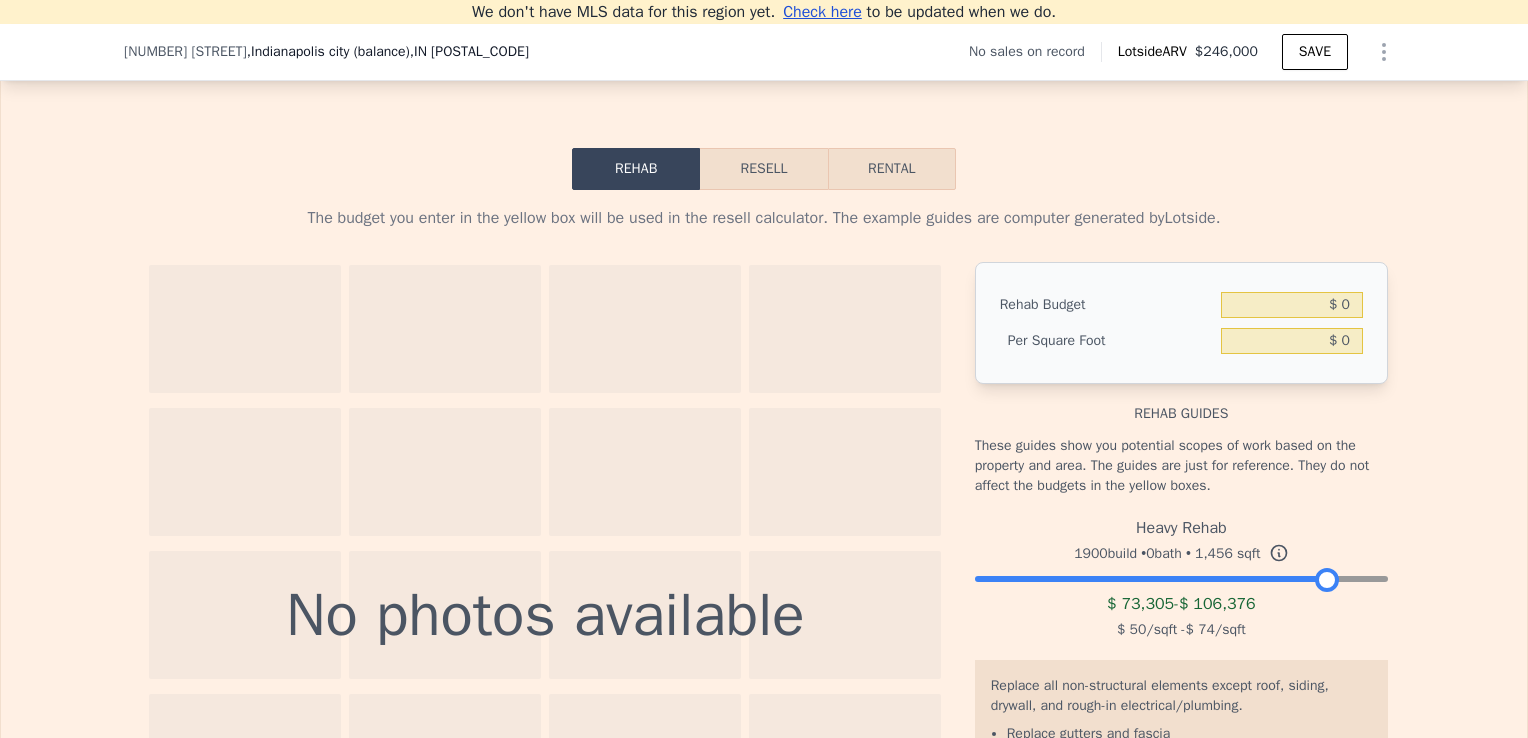 click on "Resell" at bounding box center (763, 169) 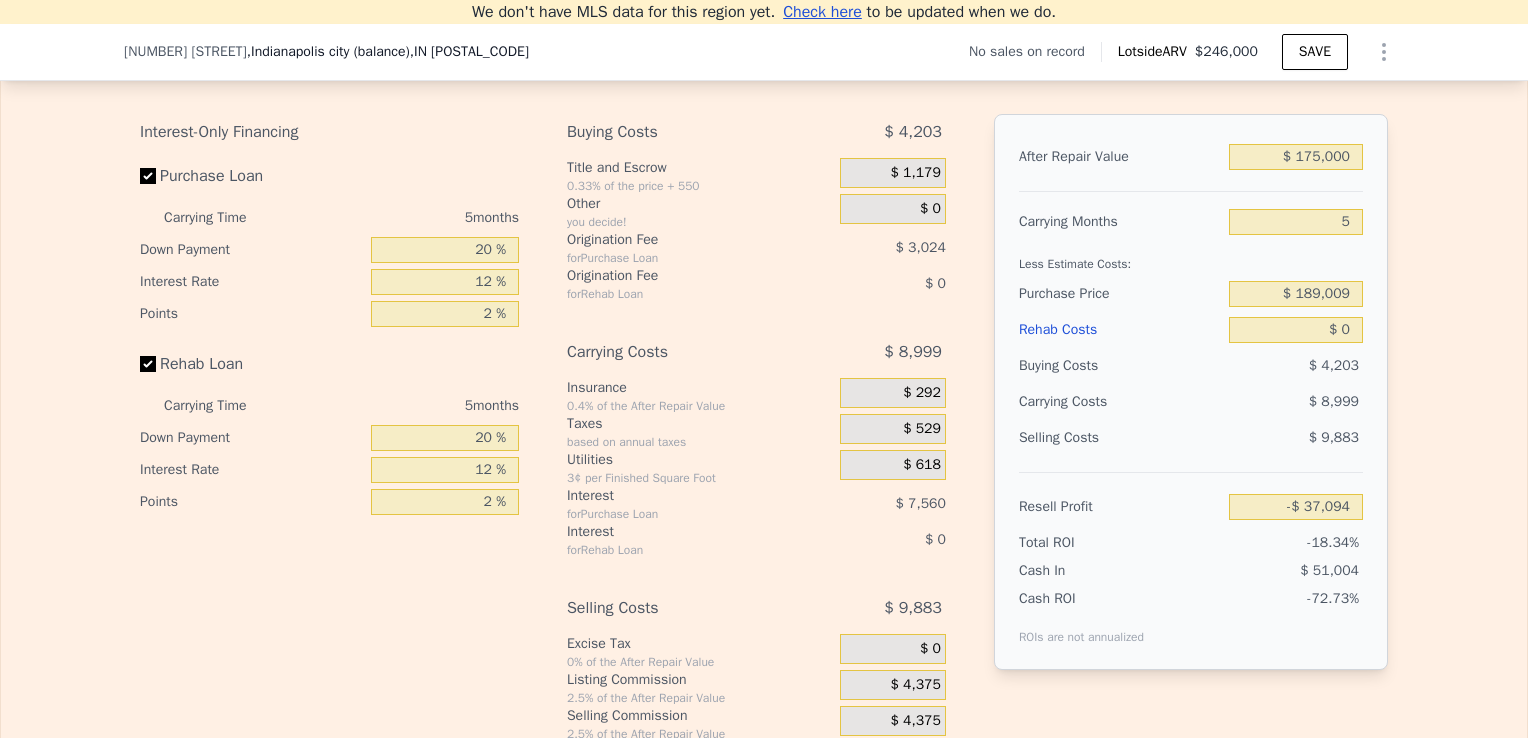 scroll, scrollTop: 2925, scrollLeft: 0, axis: vertical 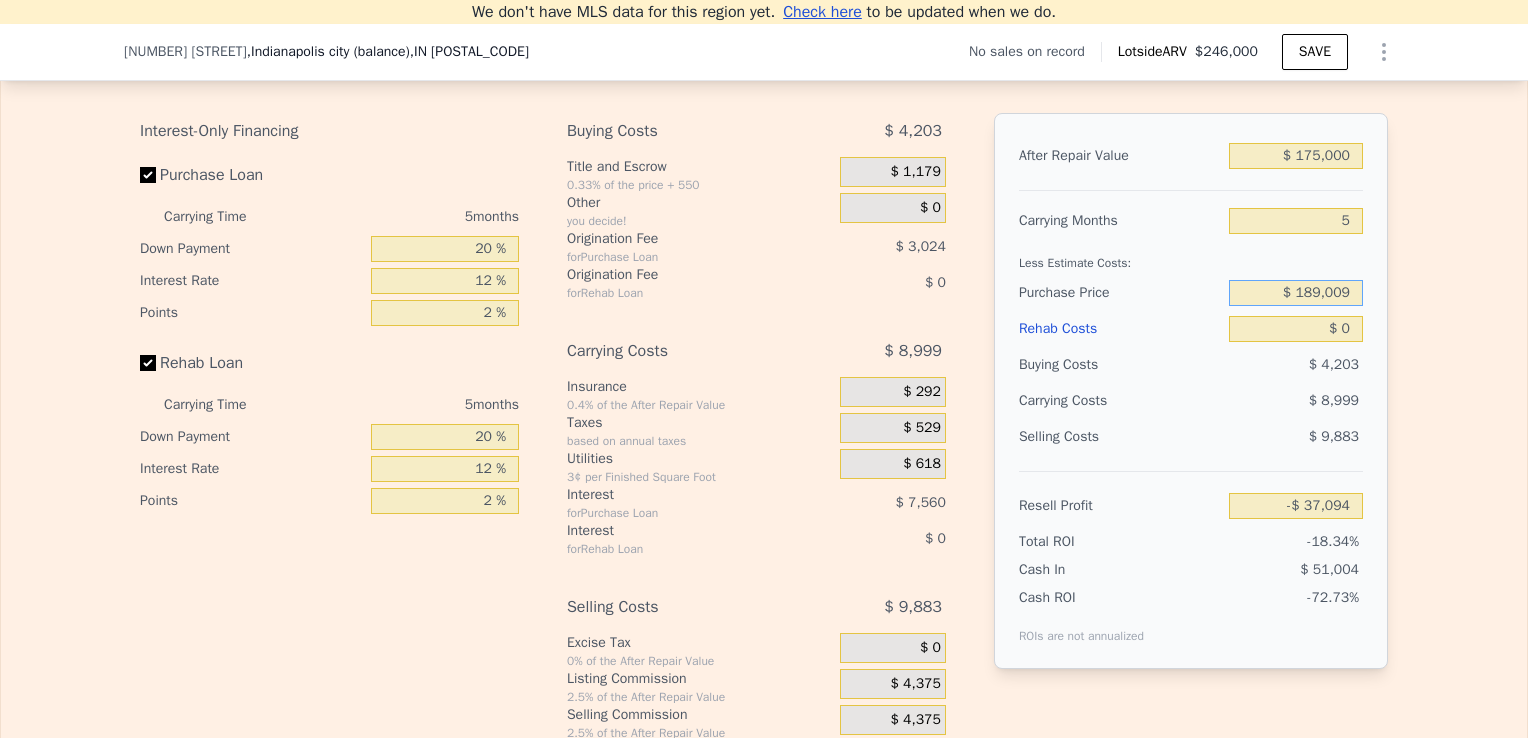 drag, startPoint x: 1342, startPoint y: 302, endPoint x: 1292, endPoint y: 302, distance: 50 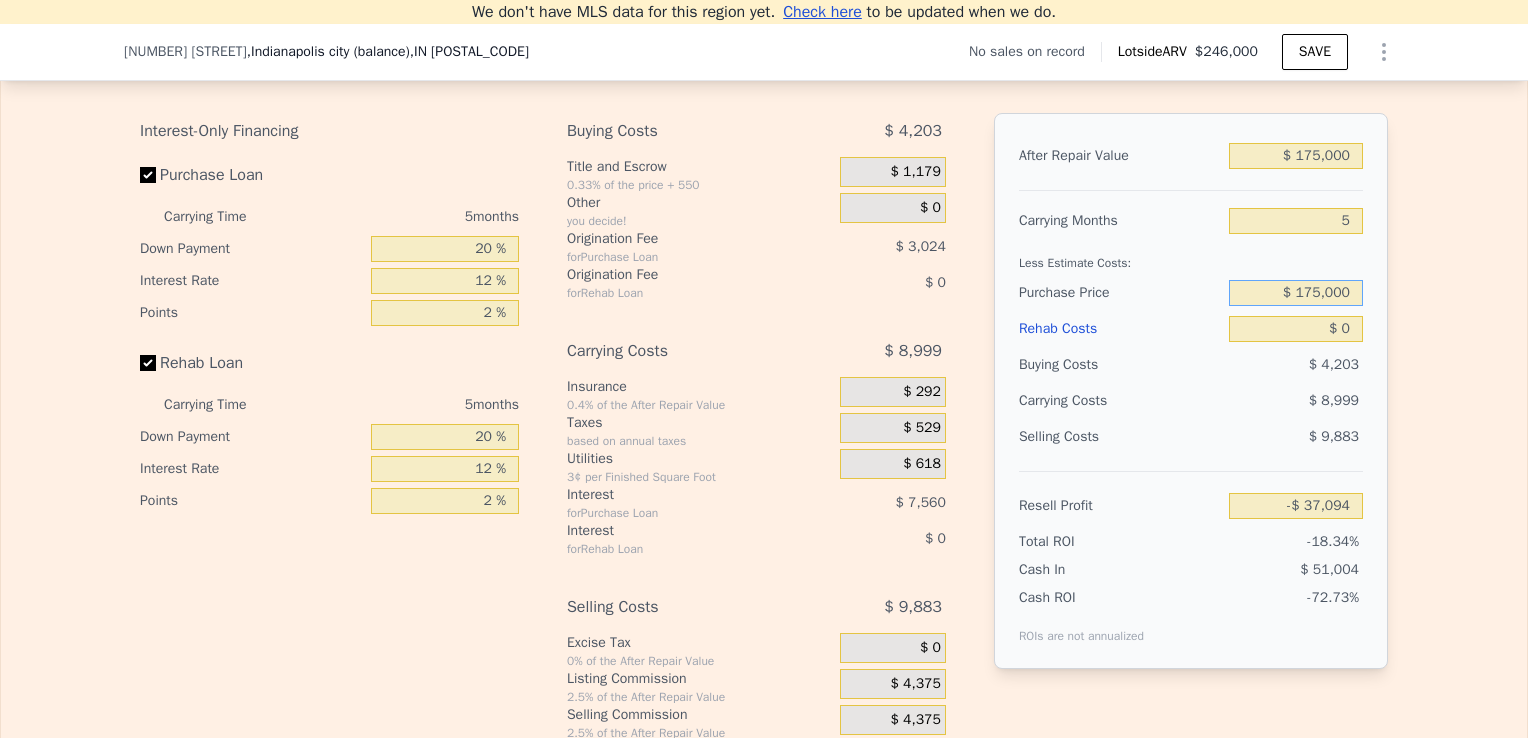 type on "$ 175,000" 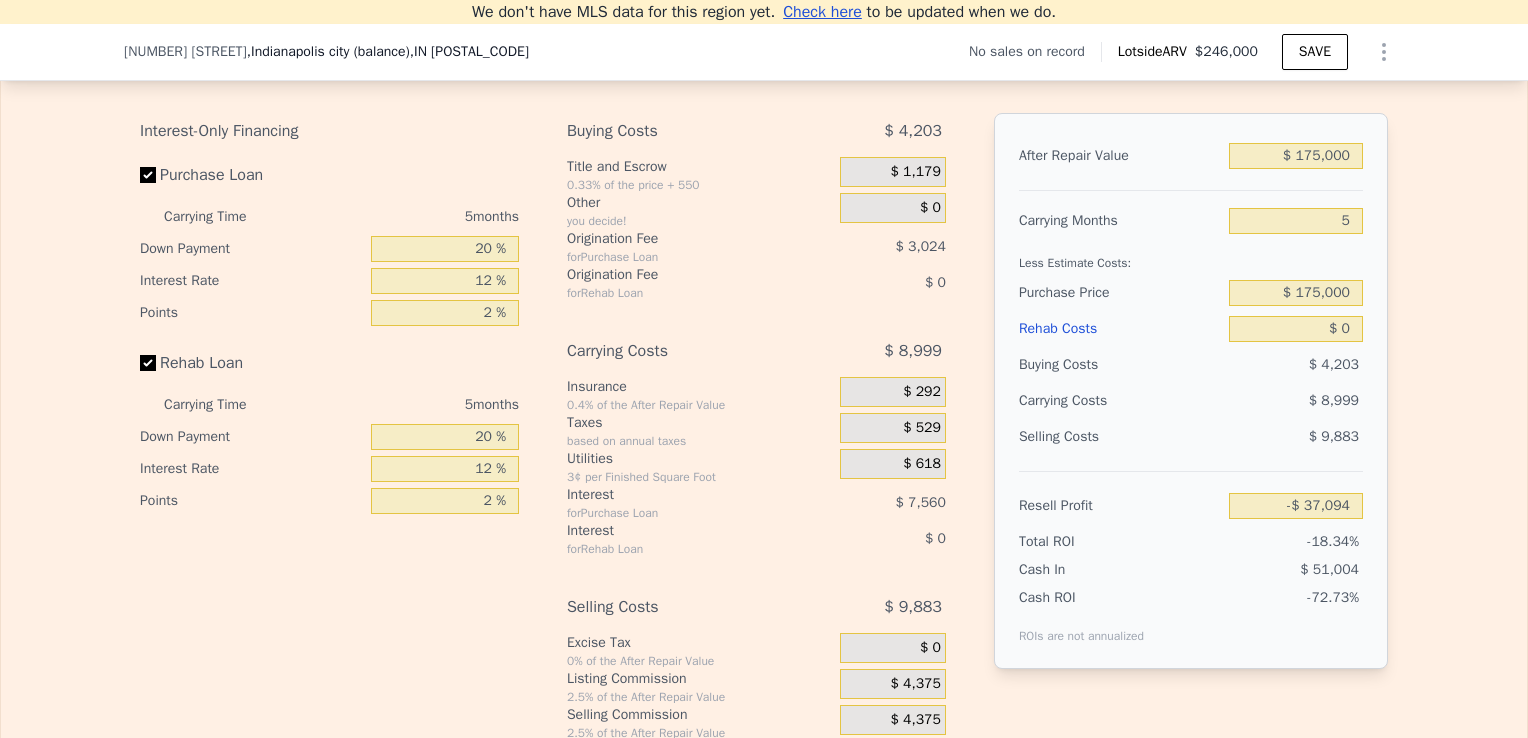 type on "-$ 22,255" 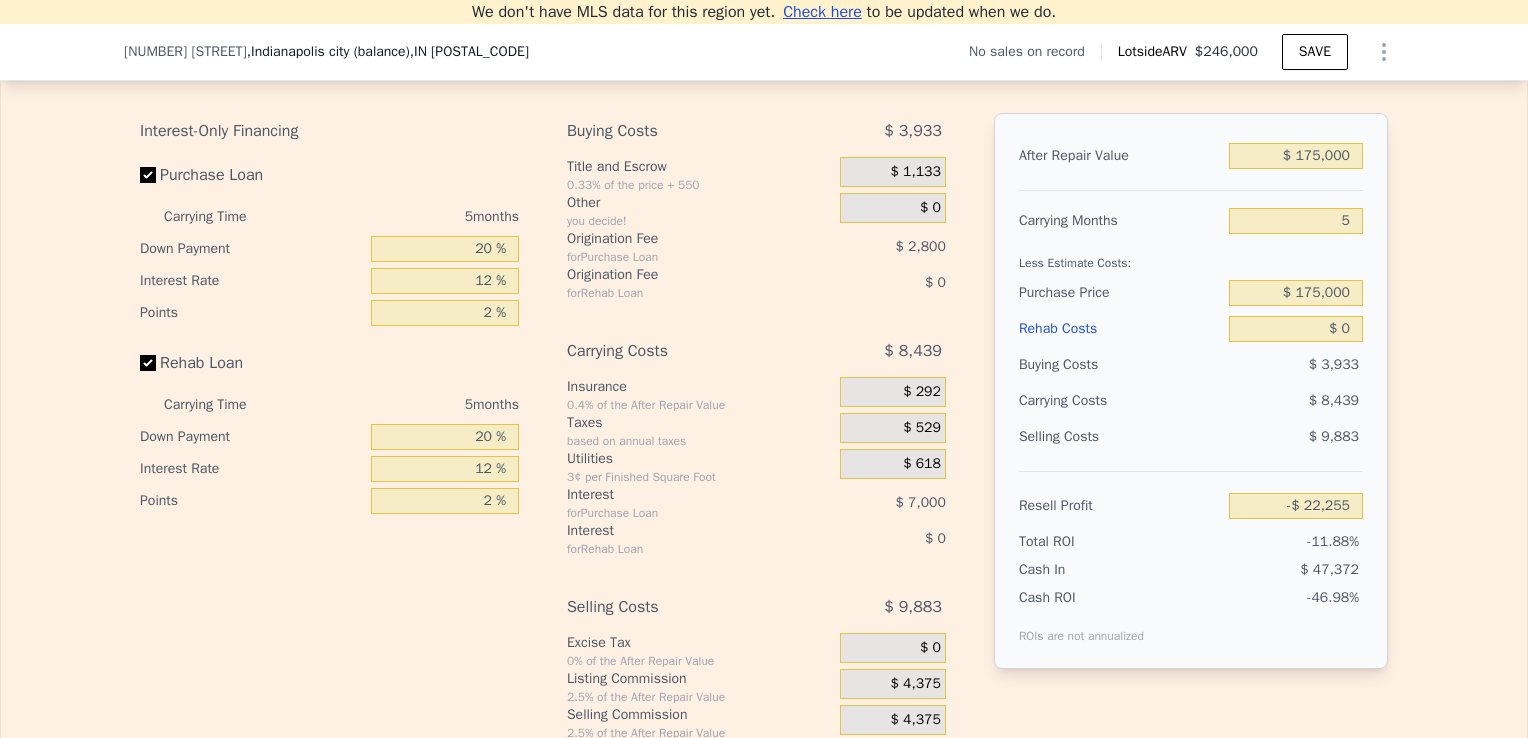 click on "Edit the assumptions in yellow boxes. Input profit to calculate an offer price. Pre-set assumptions are computer generated by Lotside . Interest-Only Financing Purchase Loan Carrying Time 5 months Down Payment 20 % Interest Rate 12 % Points 2 % Rehab Loan Carrying Time 5 months Down Payment 20 % Interest Rate 12 % Points 2 % Buying Costs $ 3,933 Title and Escrow 0.33% of the price + 550 $ 1,133 Other you decide! $ 0 Origination Fee for Purchase Loan $ 2,800 Origination Fee for Rehab Loan $ 0 Carrying Costs $ 8,439 Insurance 0.4% of the After Repair Value $ 292 Taxes based on annual taxes $ 529 Utilities 3¢ per Finished Square Foot $ 618 Interest for Purchase Loan $ 7,000 Interest for Rehab Loan $ 0 Selling Costs $ 9,883 Excise Tax 0% of the After Repair Value $ 0 Listing Commission 2.5% of the After Repair Value $ 4,375 Selling Commission 2.5% of the After Repair Value $ 4,375 Title and Escrow 0.33% of the After Repair Value $ 1,133 After Repair Value $ 175,000 Carrying Months 5 Less Estimate Costs:" at bounding box center (764, 405) 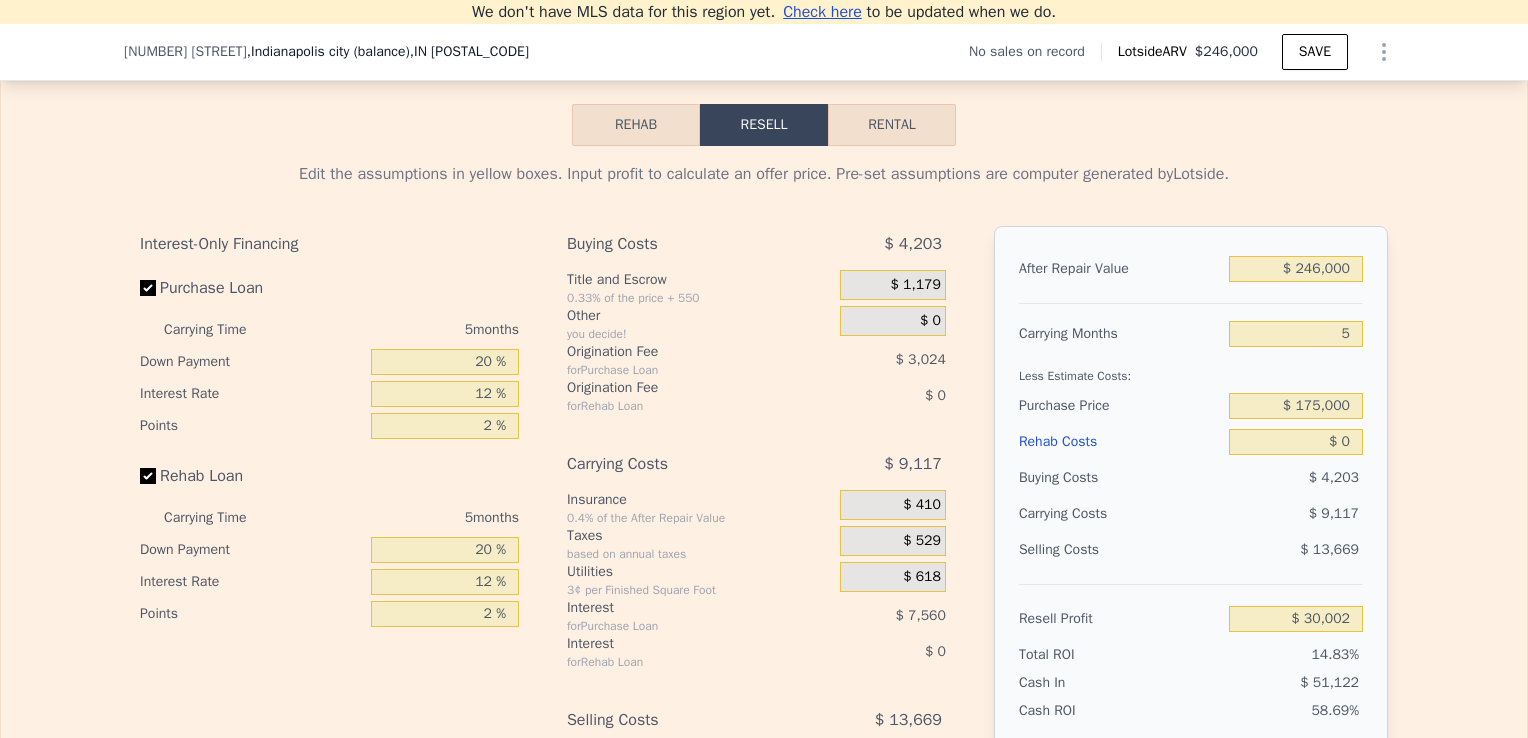 scroll, scrollTop: 2852, scrollLeft: 0, axis: vertical 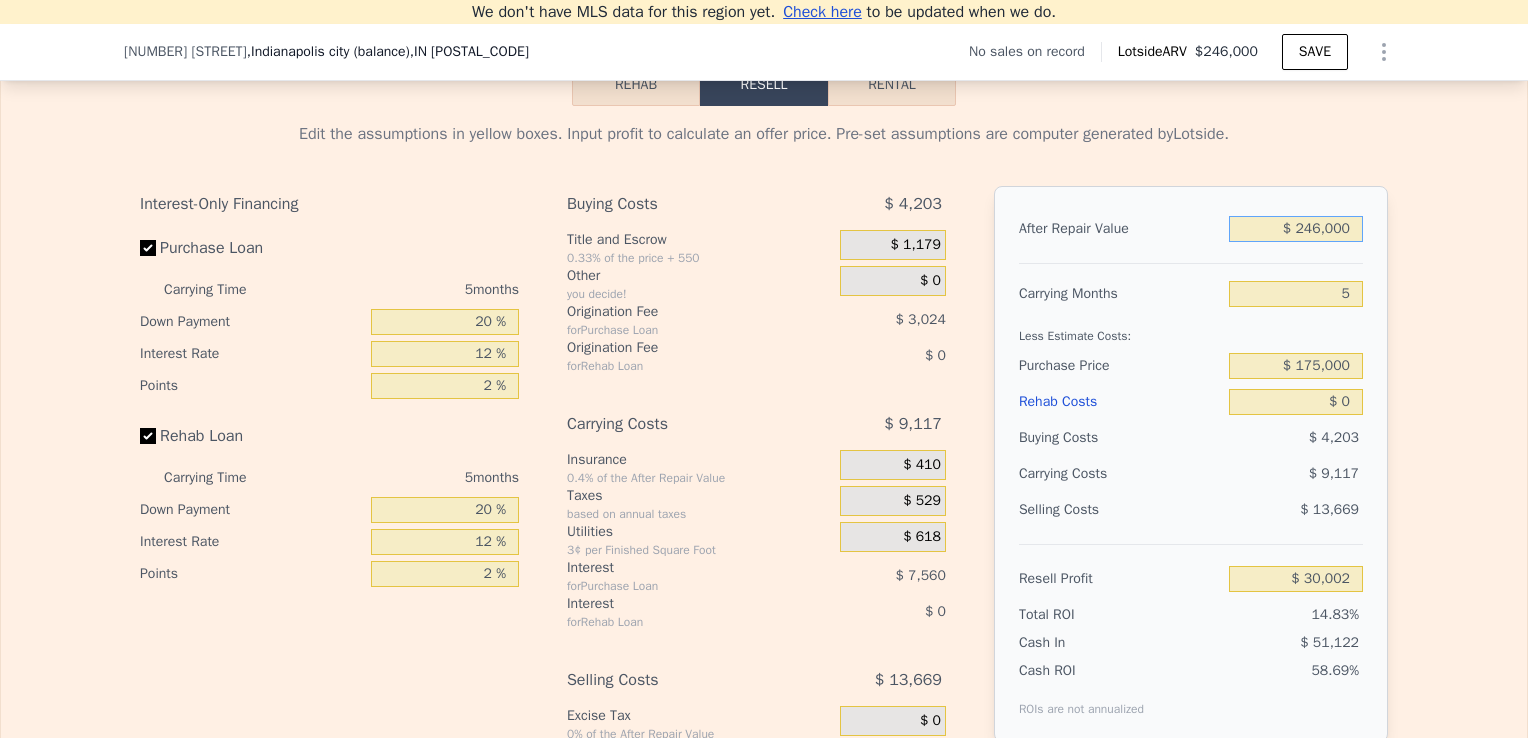 click on "$ 246,000" at bounding box center (1296, 229) 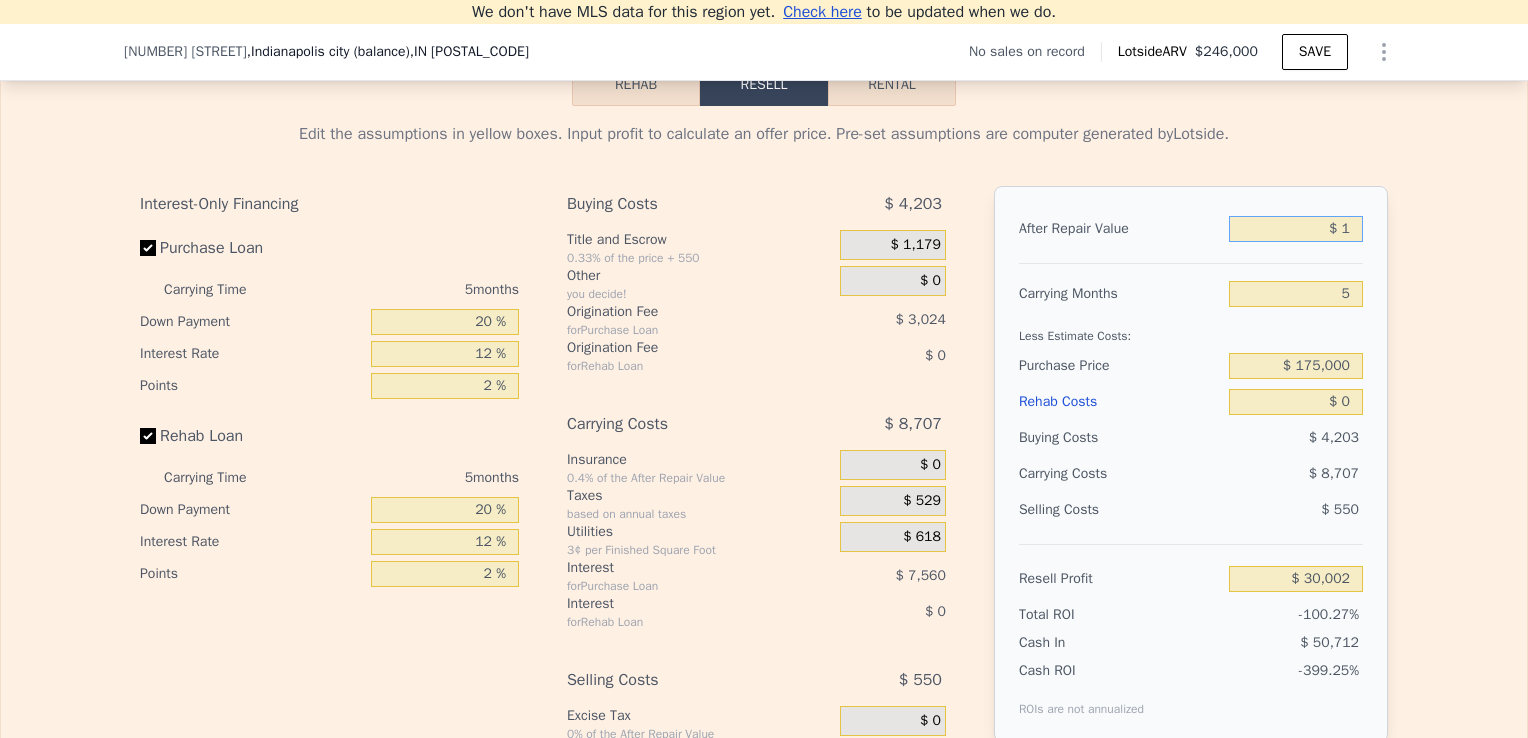 type on "-$ 202,468" 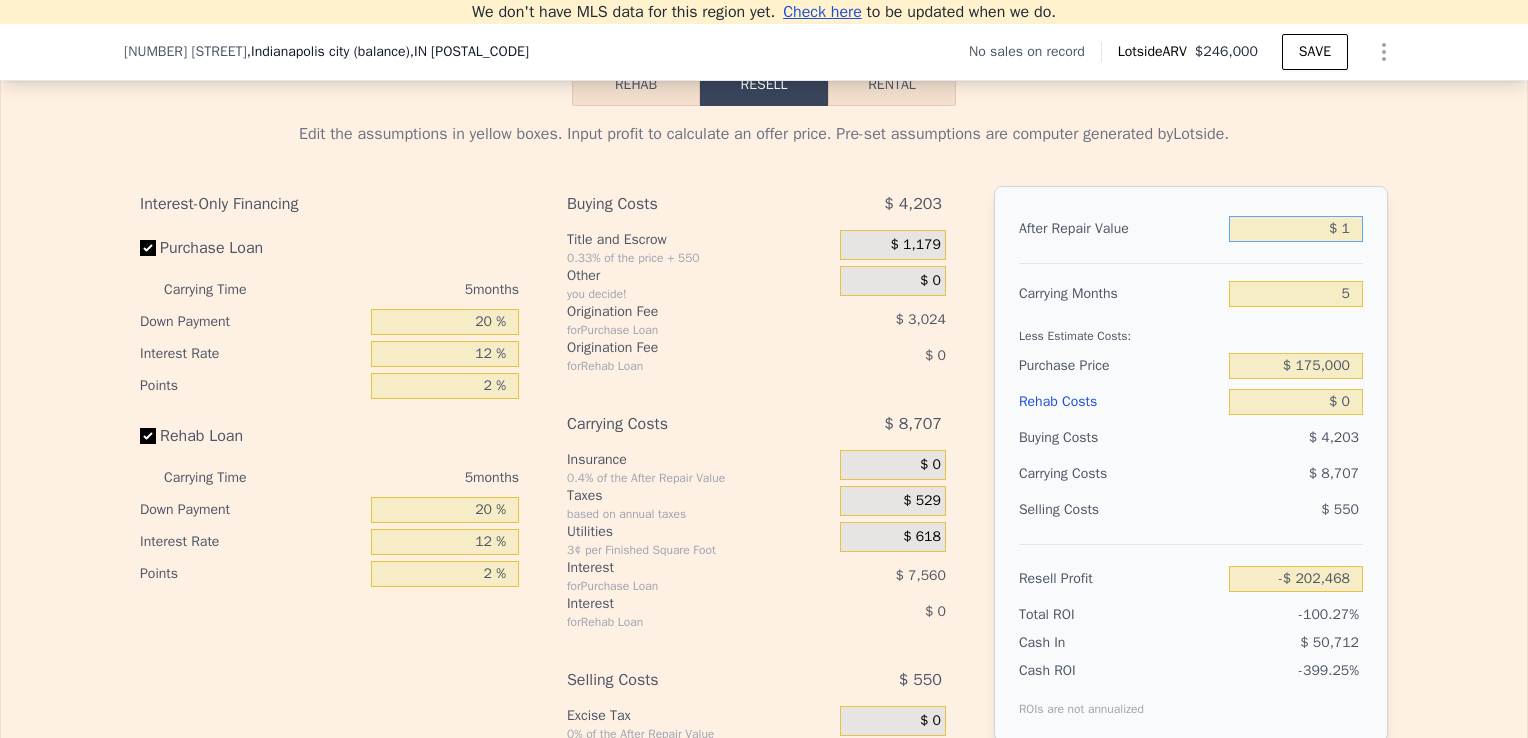 type on "$ 17" 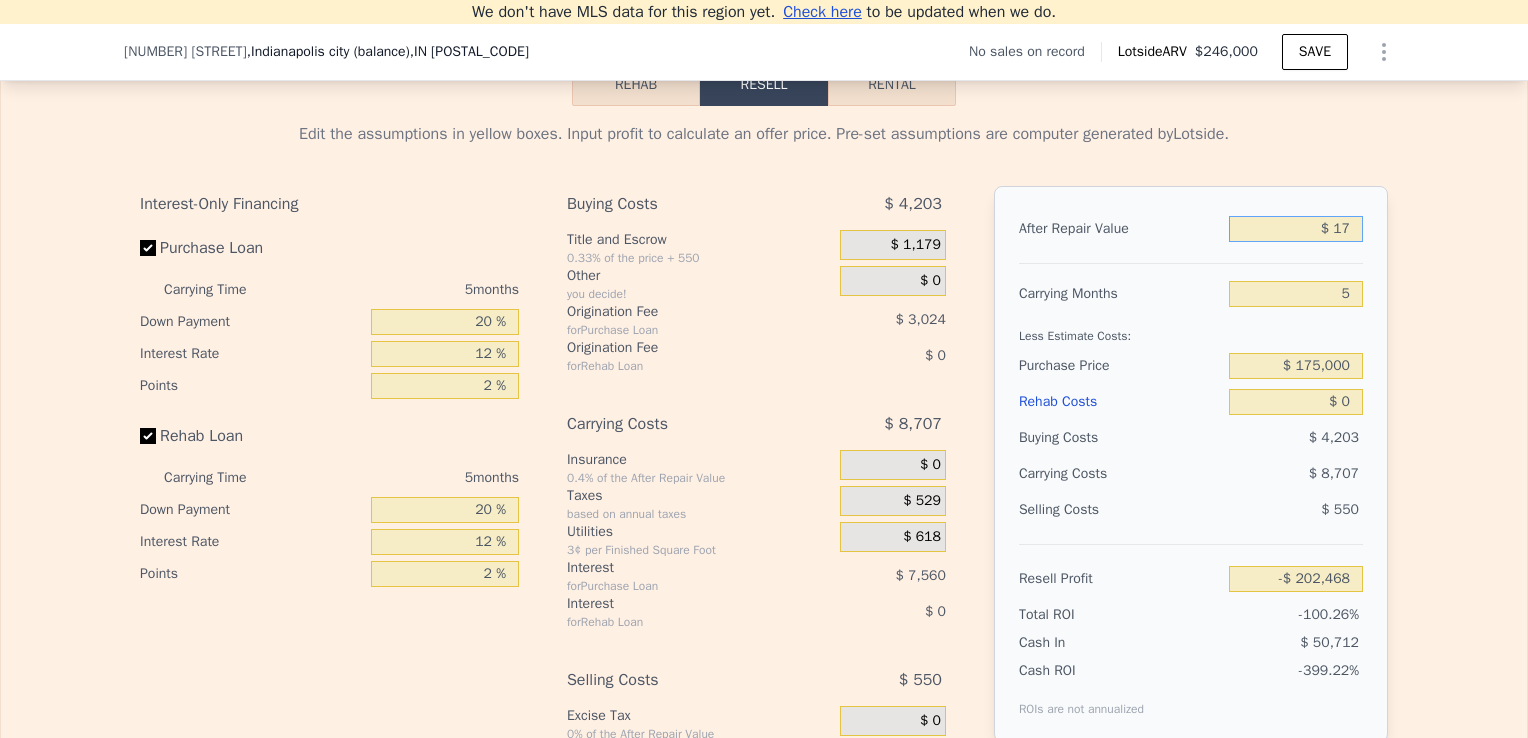type on "-$ 202,452" 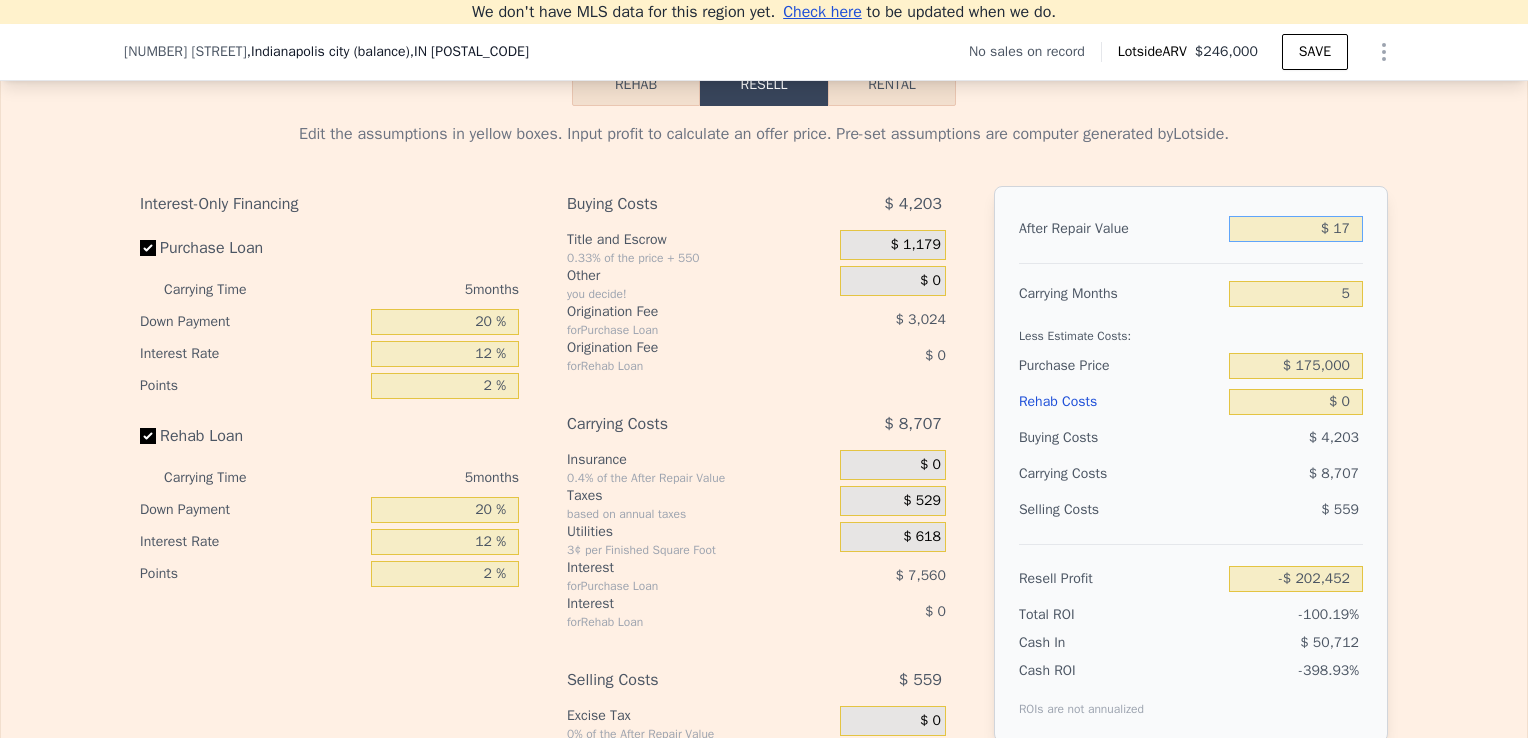 type on "$ 175" 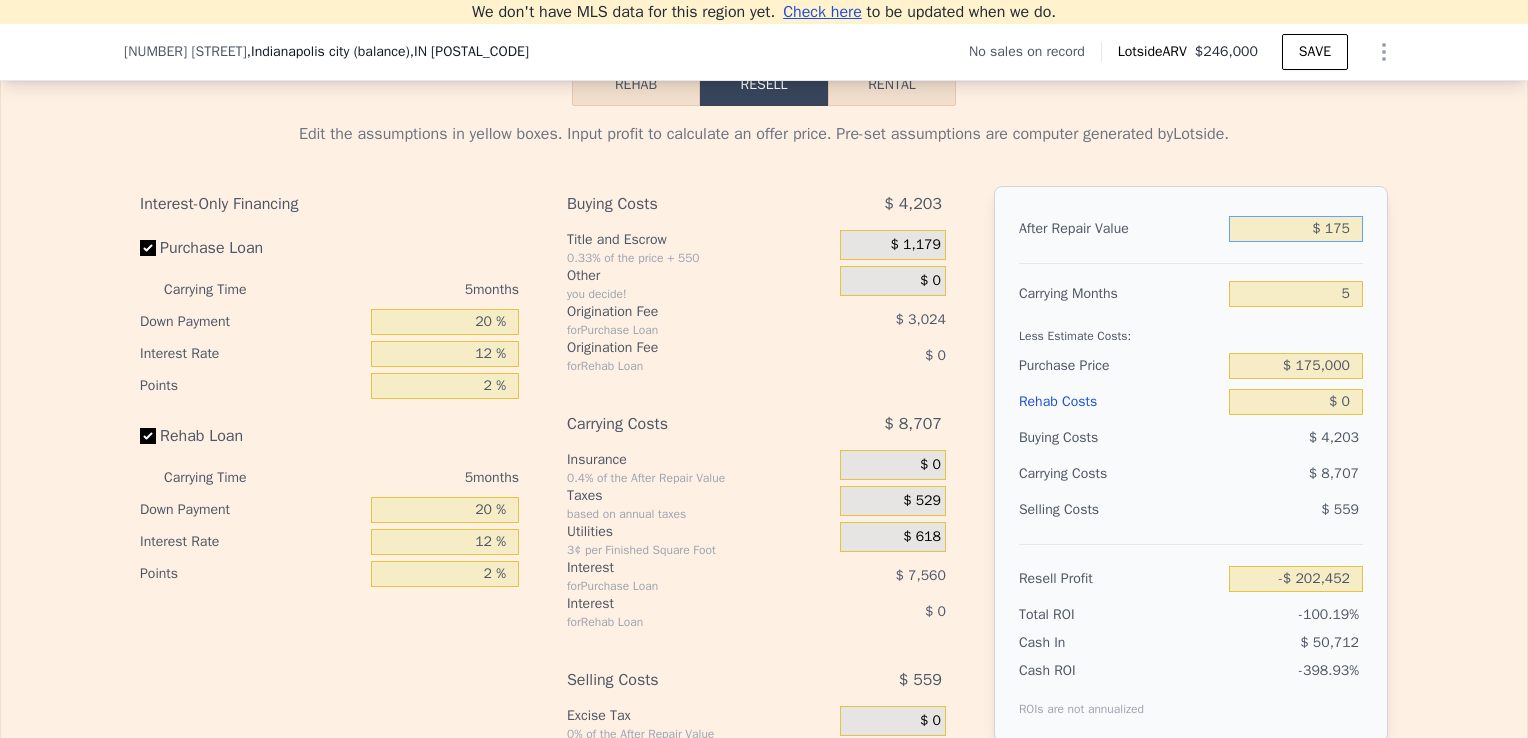 type on "-$ 202,303" 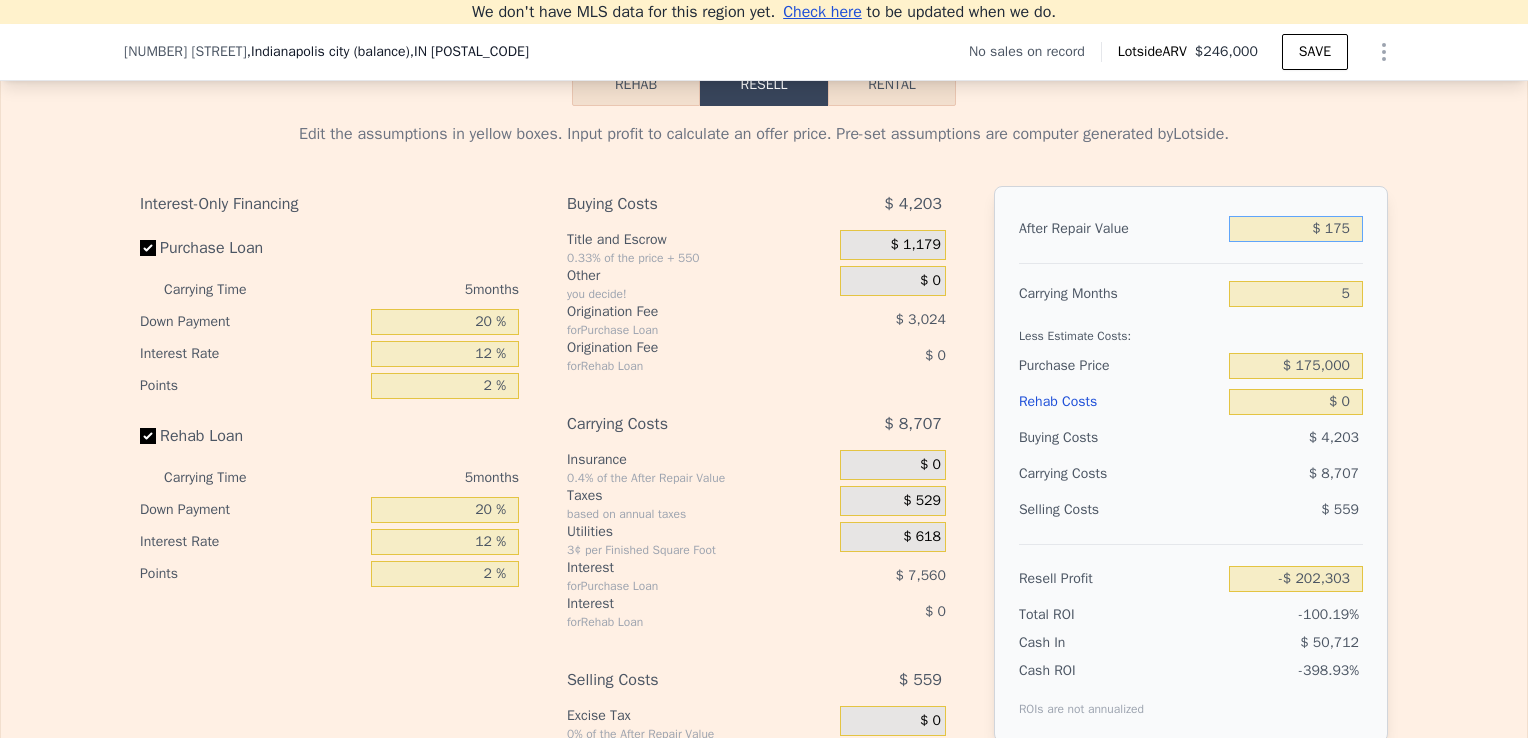 type on "$ 1,750" 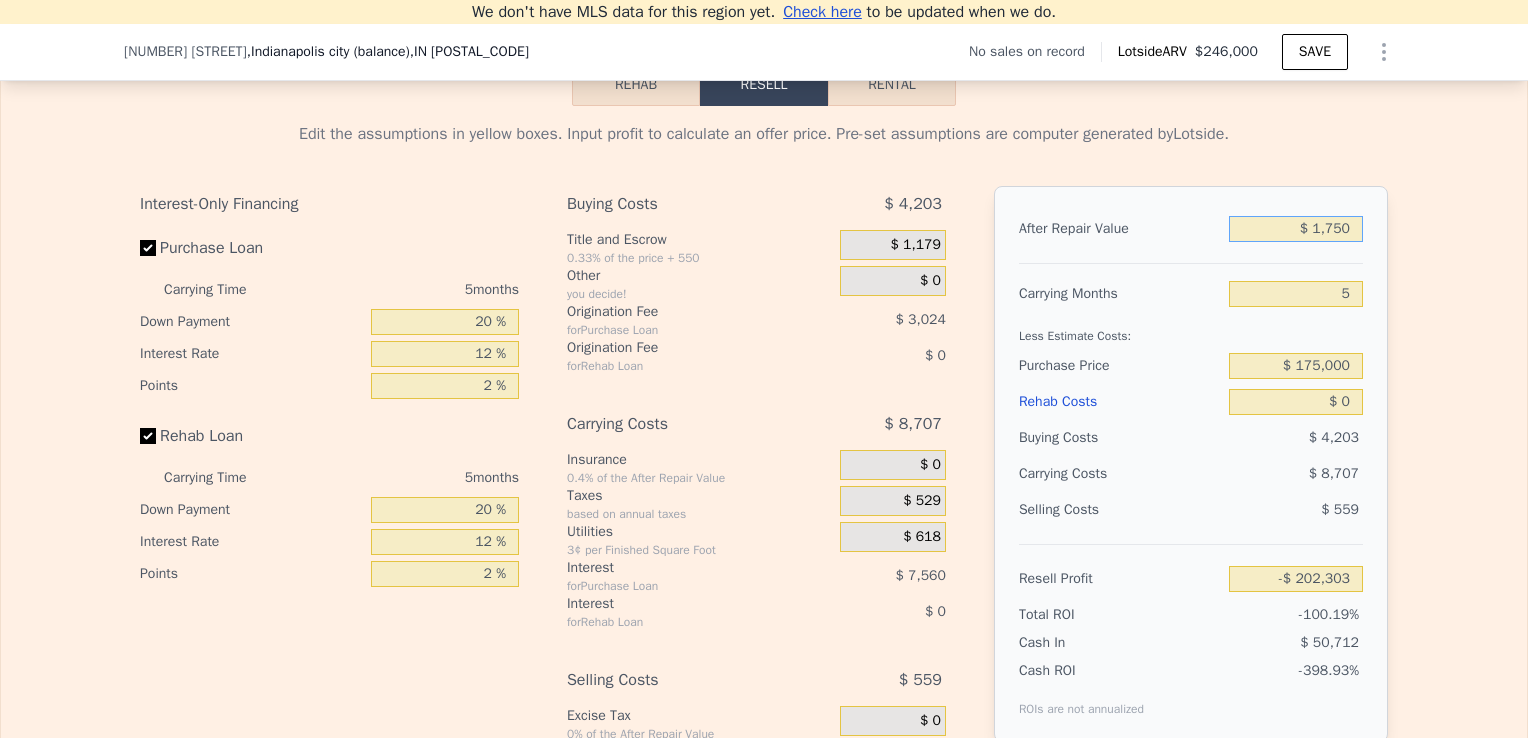 type on "-$ 200,816" 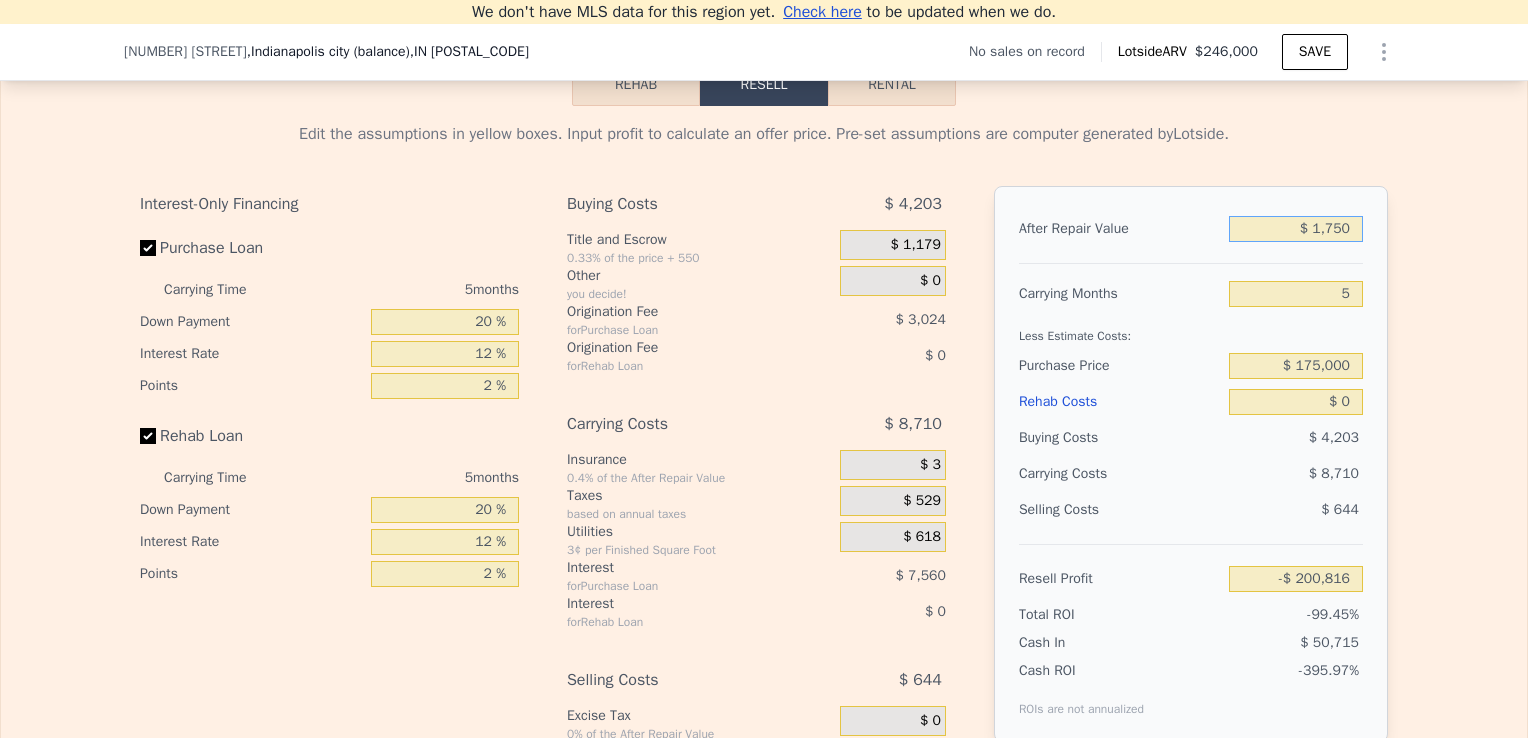 type on "$ 17,500" 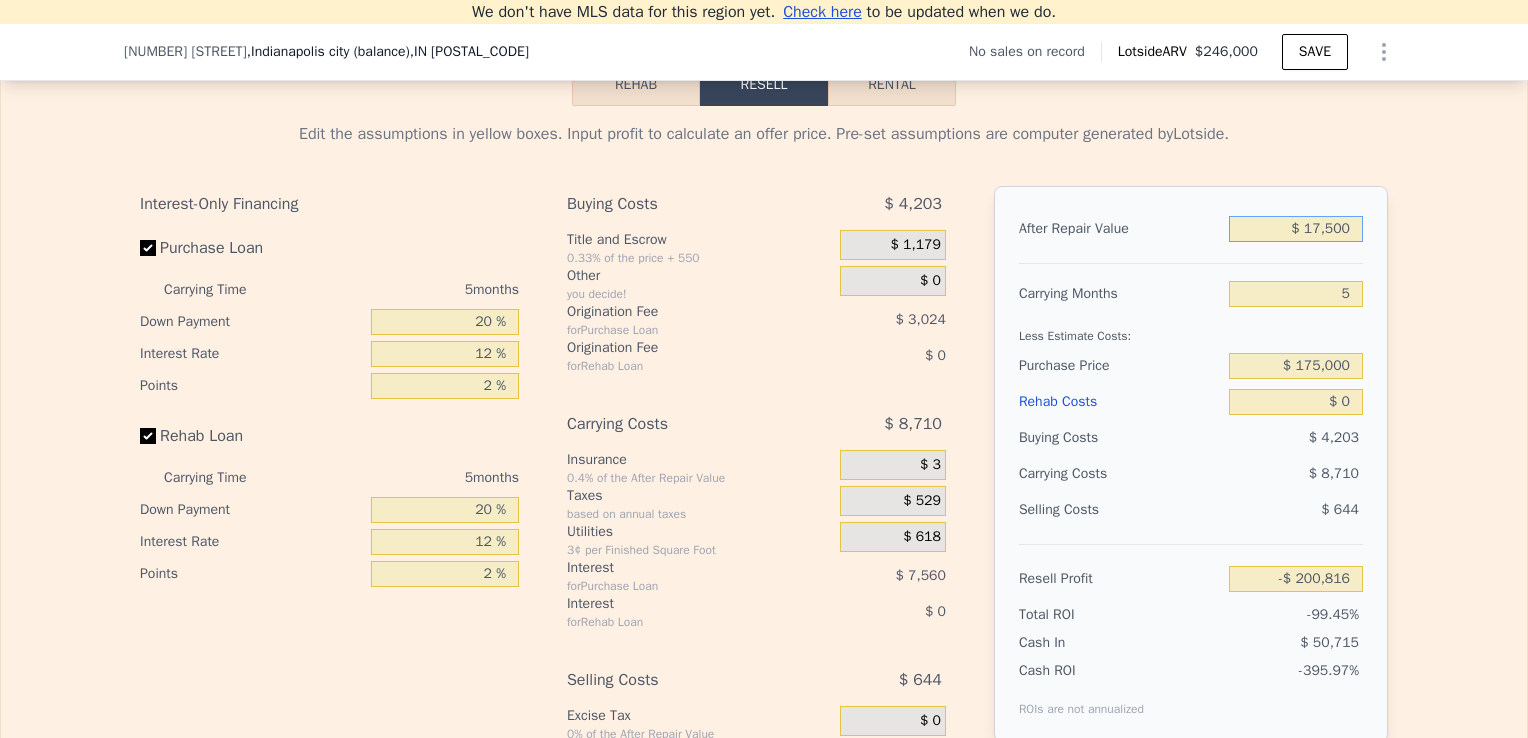 type on "-$ 185,932" 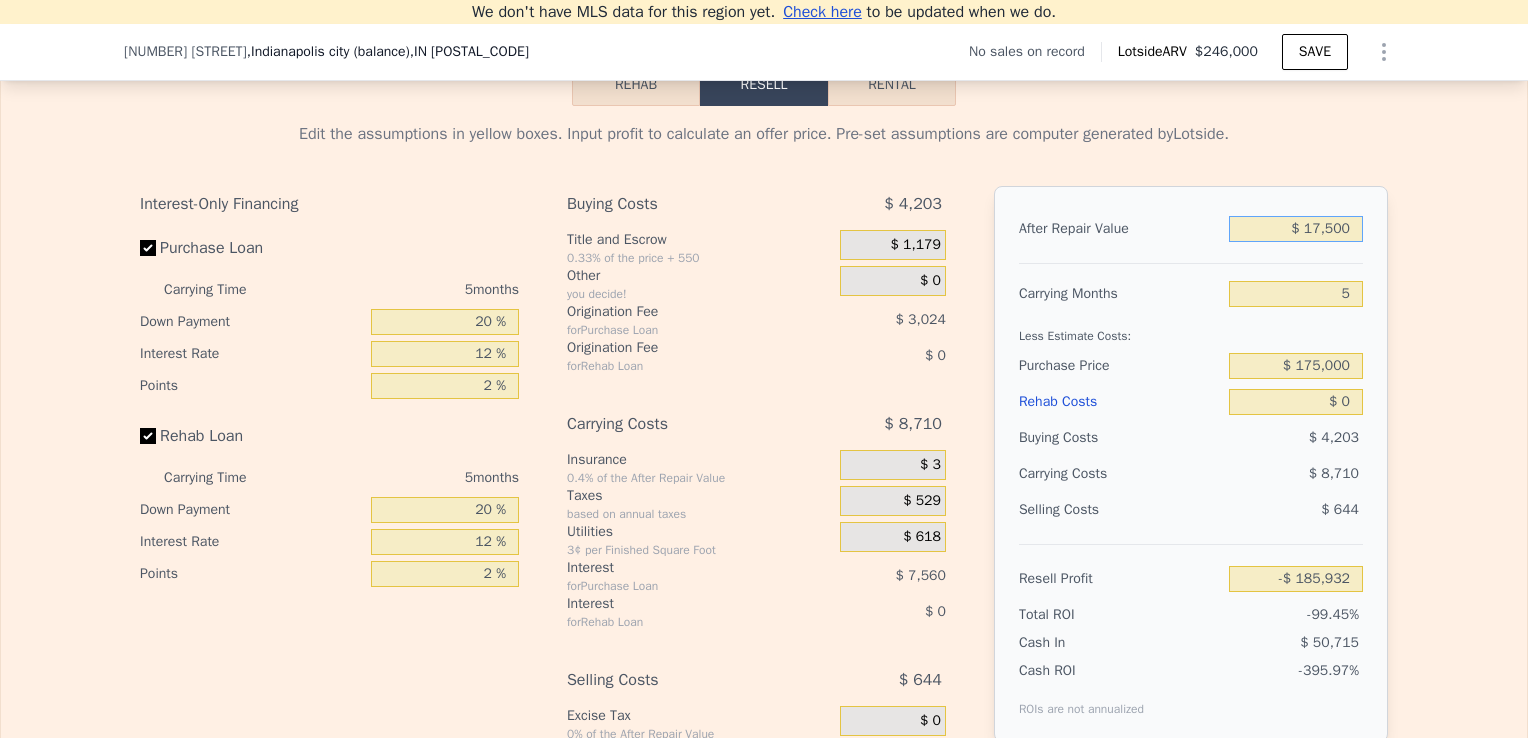 type on "$ 175,000" 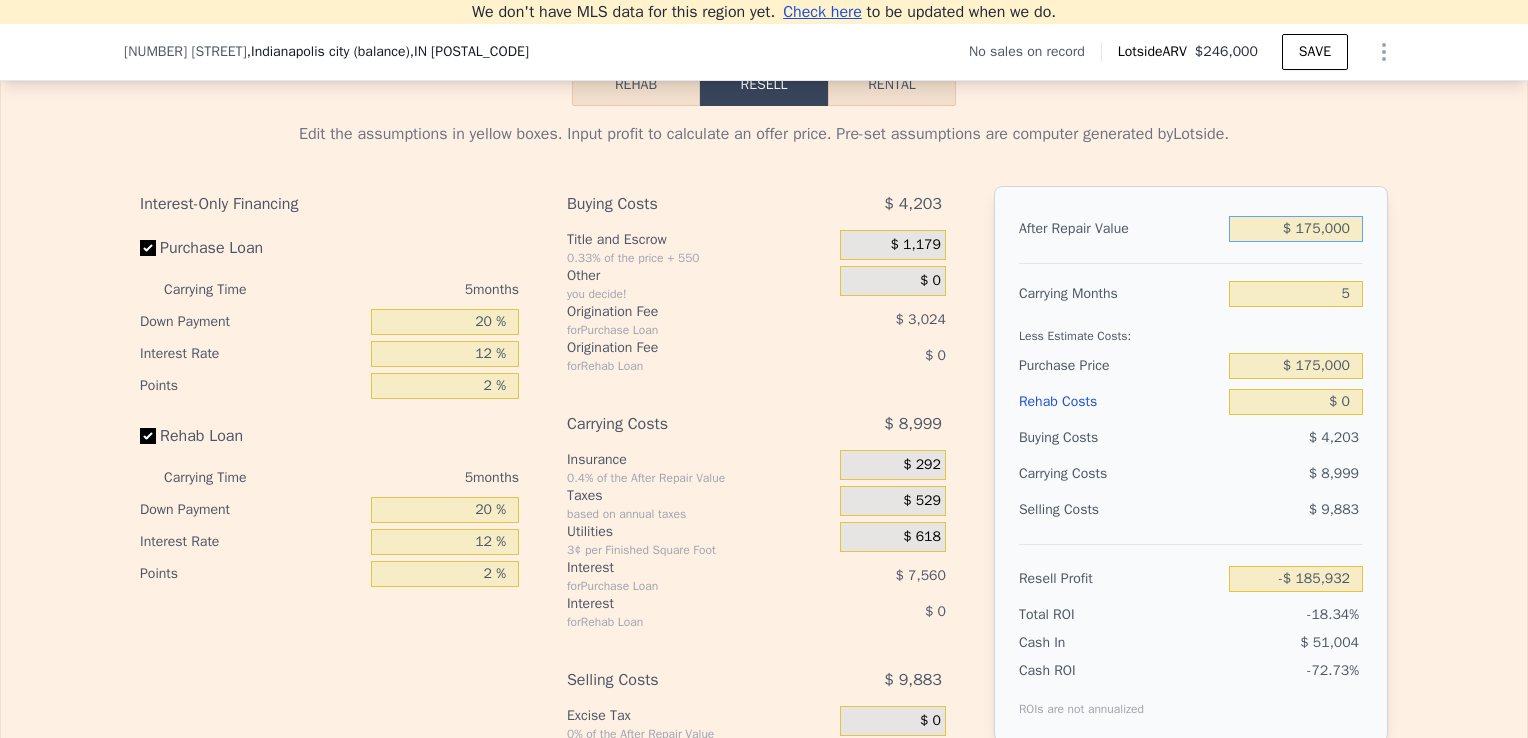 type on "-$ 37,094" 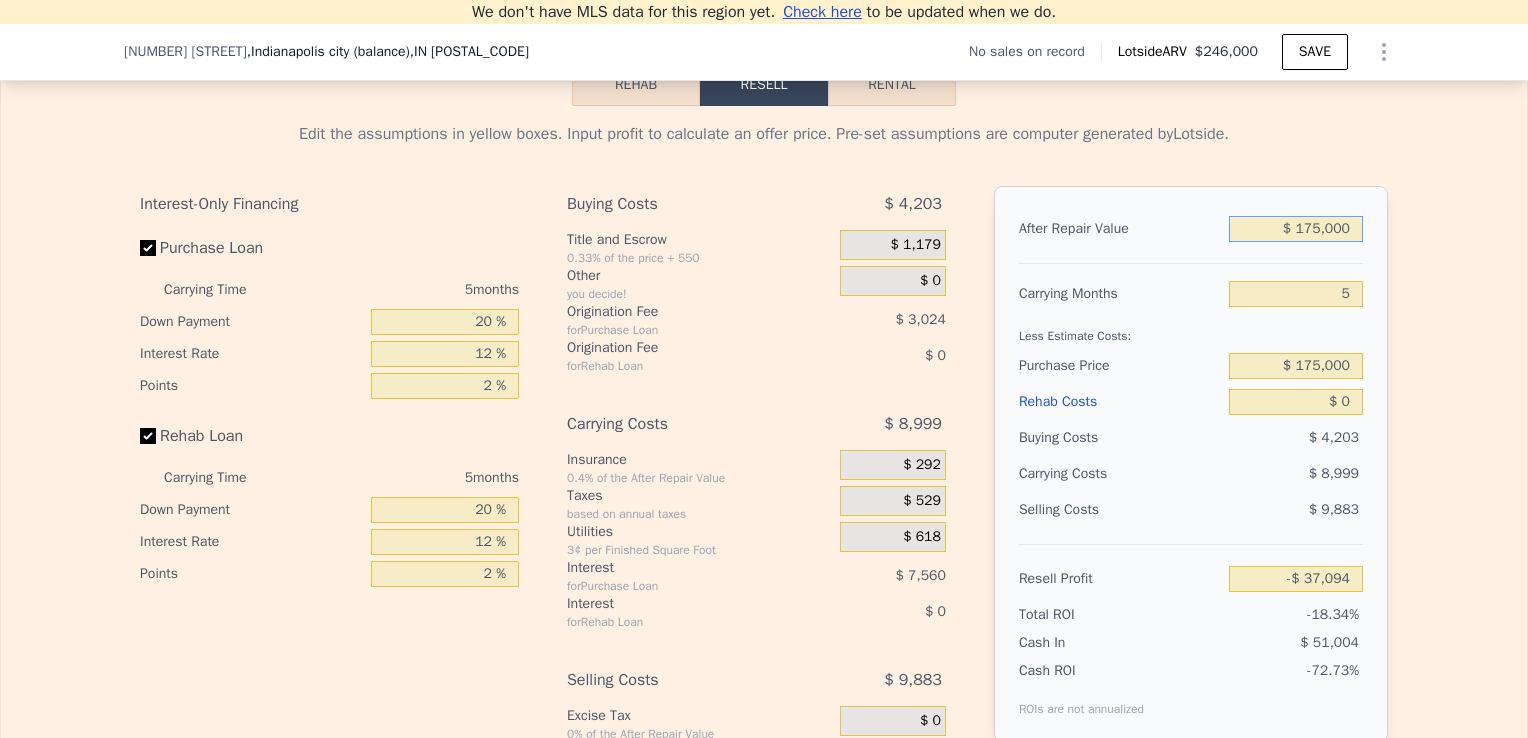 type on "$ 175,000" 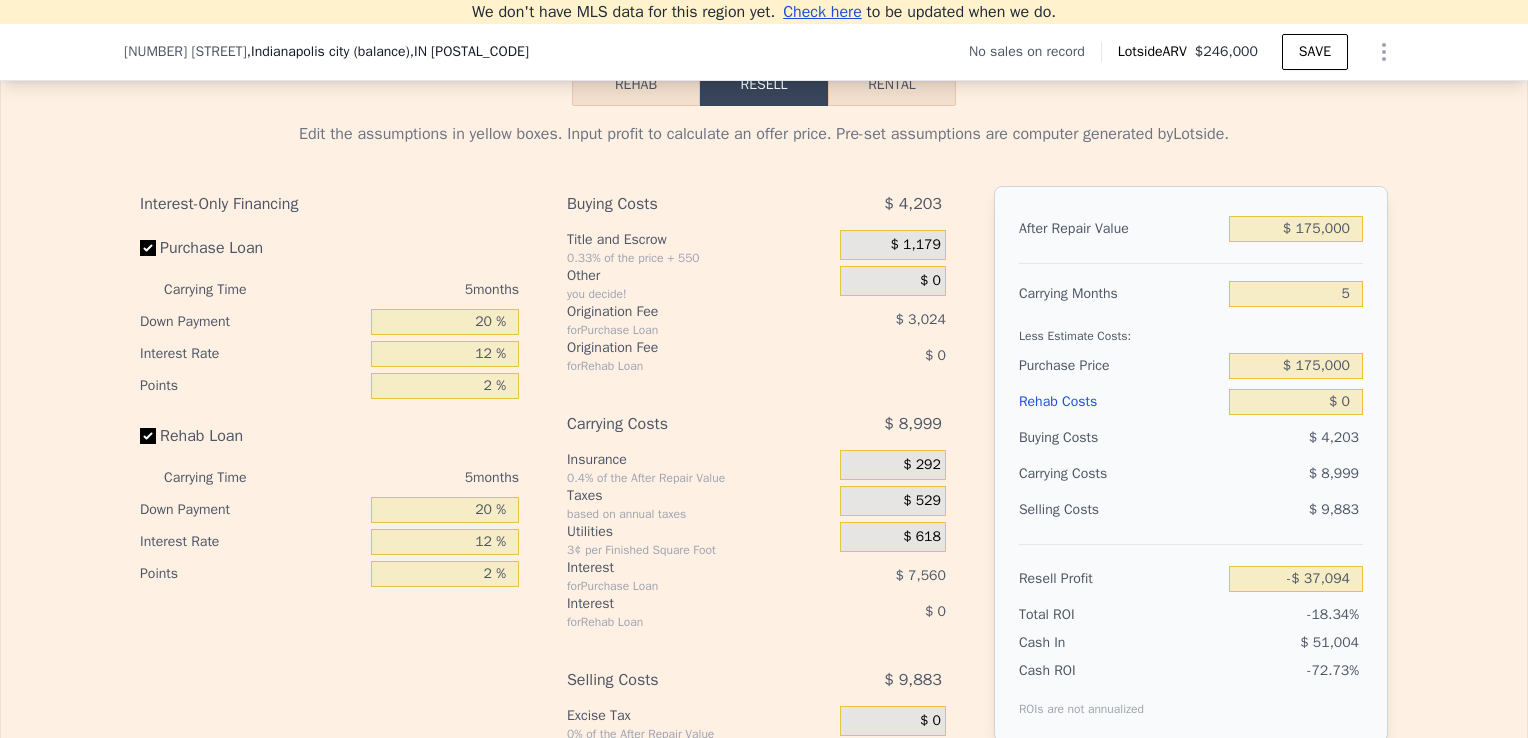 click on "Edit the assumptions in yellow boxes. Input profit to calculate an offer price. Pre-set assumptions are computer generated by Lotside . Interest-Only Financing Purchase Loan Carrying Time 5 months Down Payment 20 % Interest Rate 12 % Points 2 % Rehab Loan Carrying Time 5 months Down Payment 20 % Interest Rate 12 % Points 2 % Buying Costs $ 4,203 Title and Escrow 0.33% of the price + 550 $ 1,179 Other you decide! $ 0 Origination Fee for Purchase Loan $ 3,024 Origination Fee for Rehab Loan $ 0 Carrying Costs $ 8,999 Insurance 0.4% of the After Repair Value $ 292 Taxes based on annual taxes $ 529 Utilities 3¢ per Finished Square Foot $ 618 Interest for Purchase Loan $ 7,560 Interest for Rehab Loan $ 0 Selling Costs $ 9,883 Excise Tax 0% of the After Repair Value $ 0 Listing Commission 2.5% of the After Repair Value $ 4,375 Selling Commission 2.5% of the After Repair Value $ 4,375 Title and Escrow 0.33% of the After Repair Value $ 1,133 After Repair Value $ 175,000 Carrying Months 5 Less Estimate Costs:" at bounding box center (764, 478) 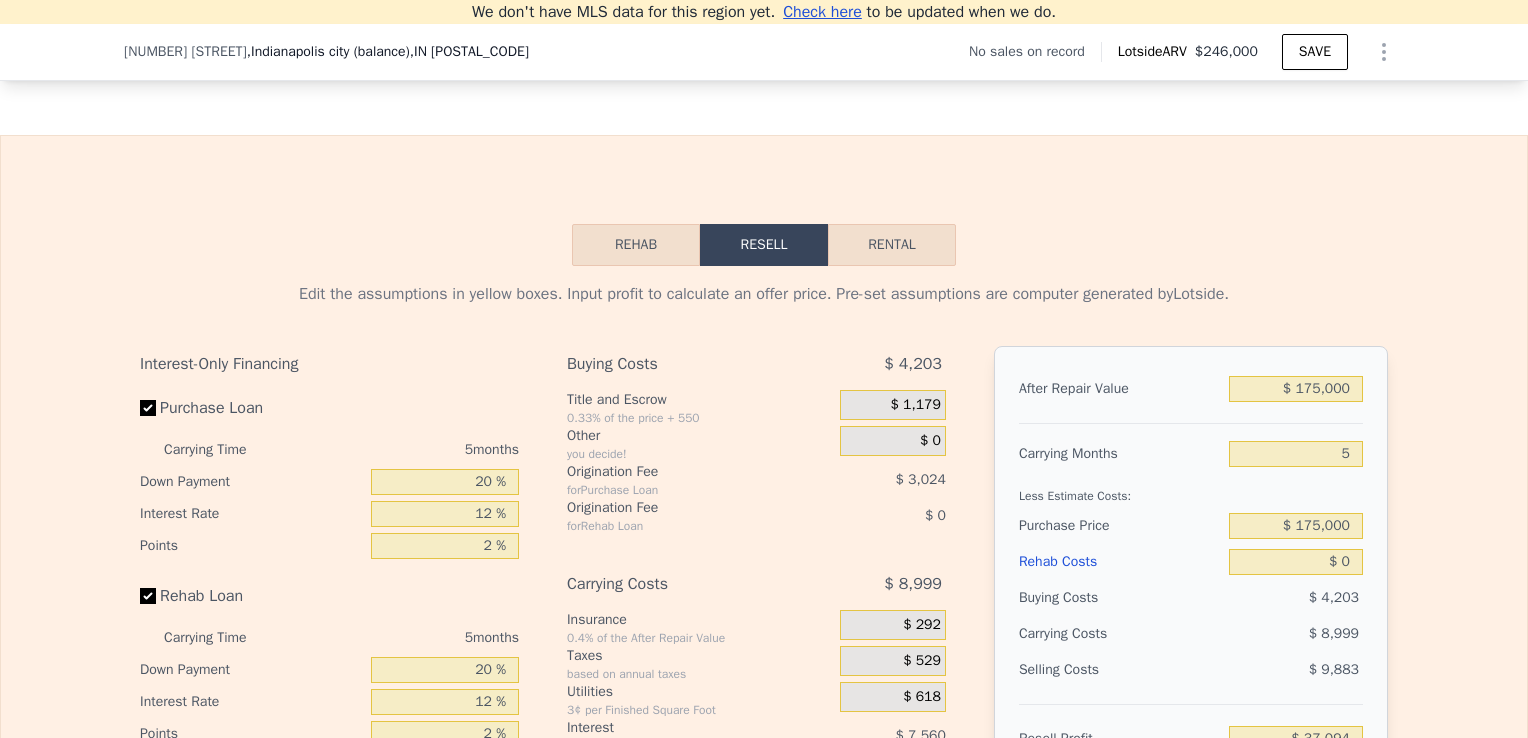 scroll, scrollTop: 2635, scrollLeft: 0, axis: vertical 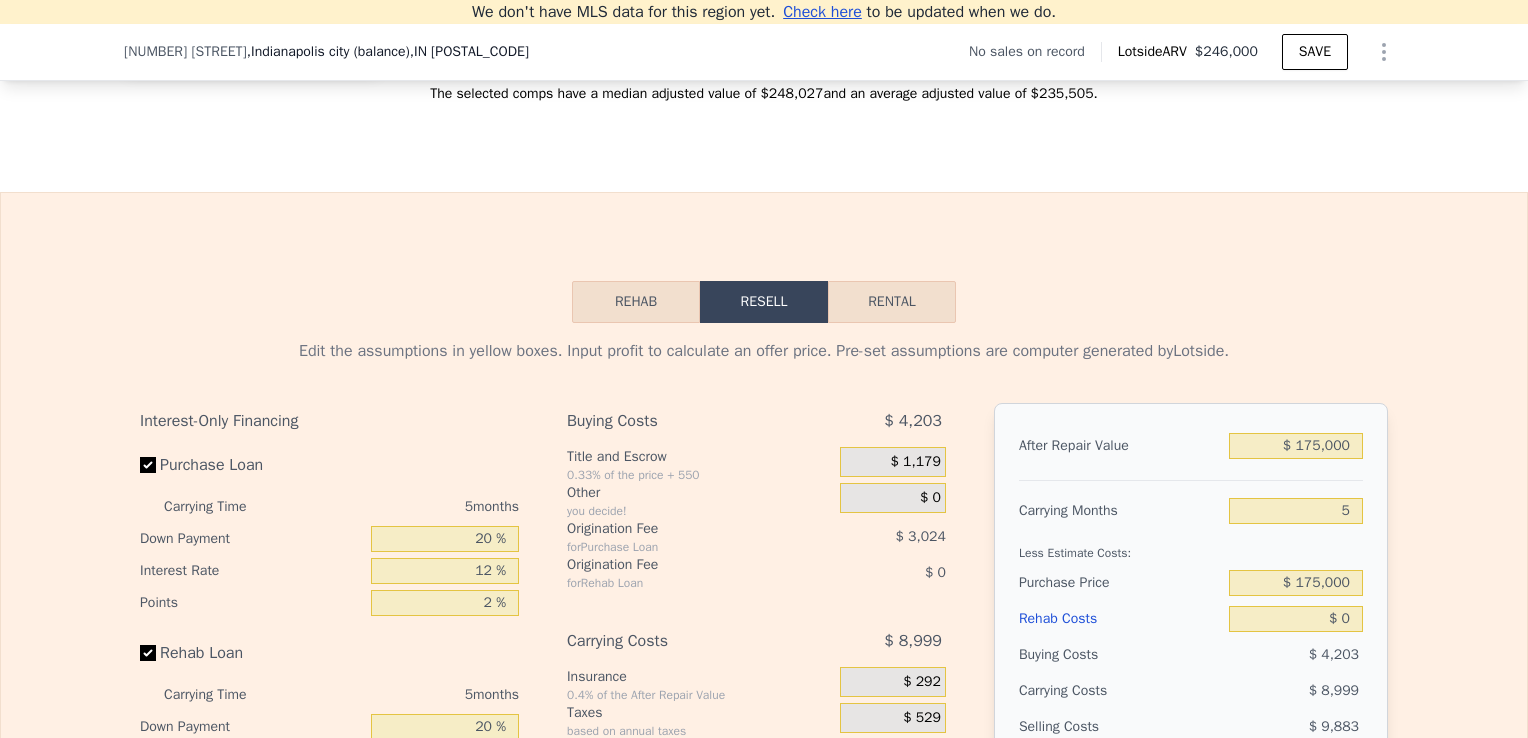 click on "Rehab" at bounding box center (636, 302) 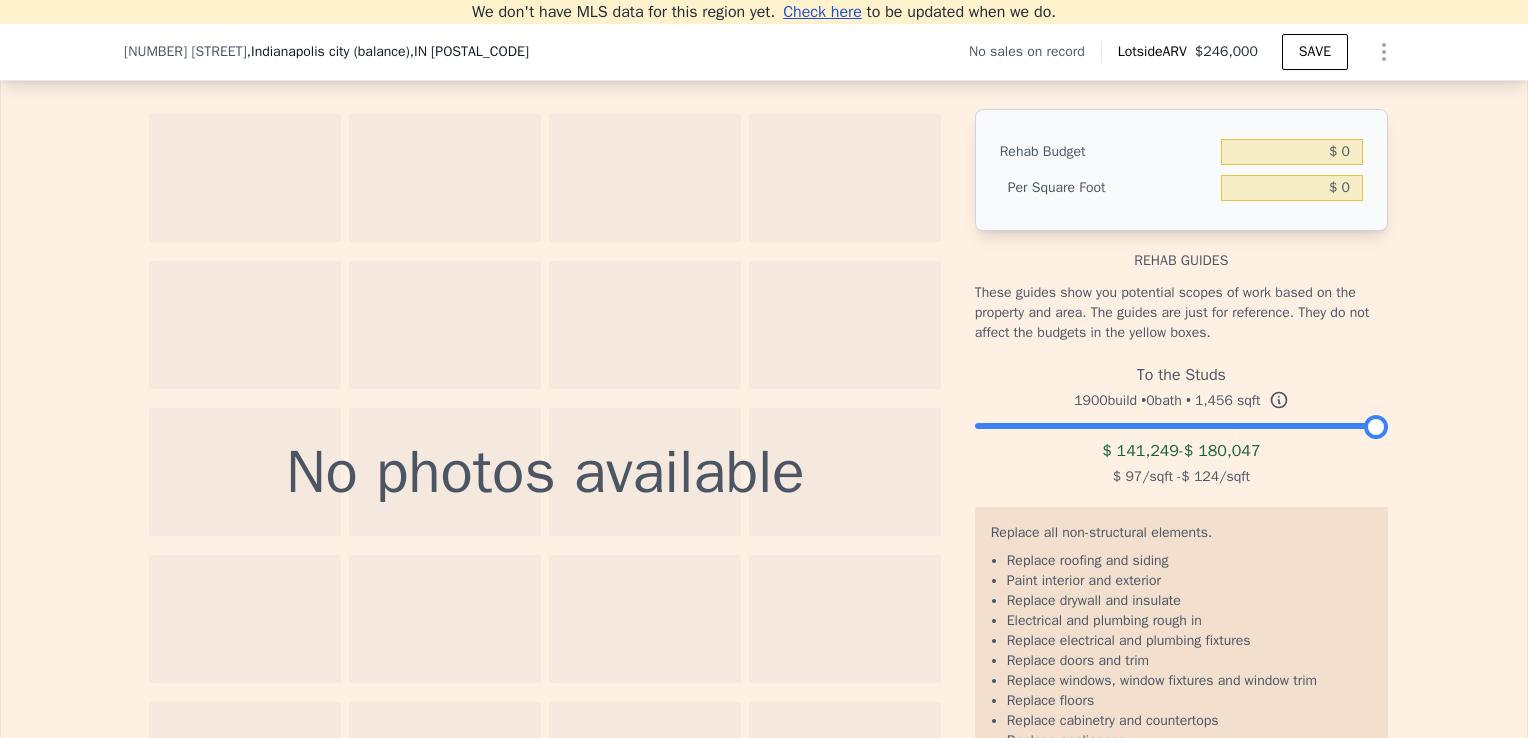 scroll, scrollTop: 2953, scrollLeft: 0, axis: vertical 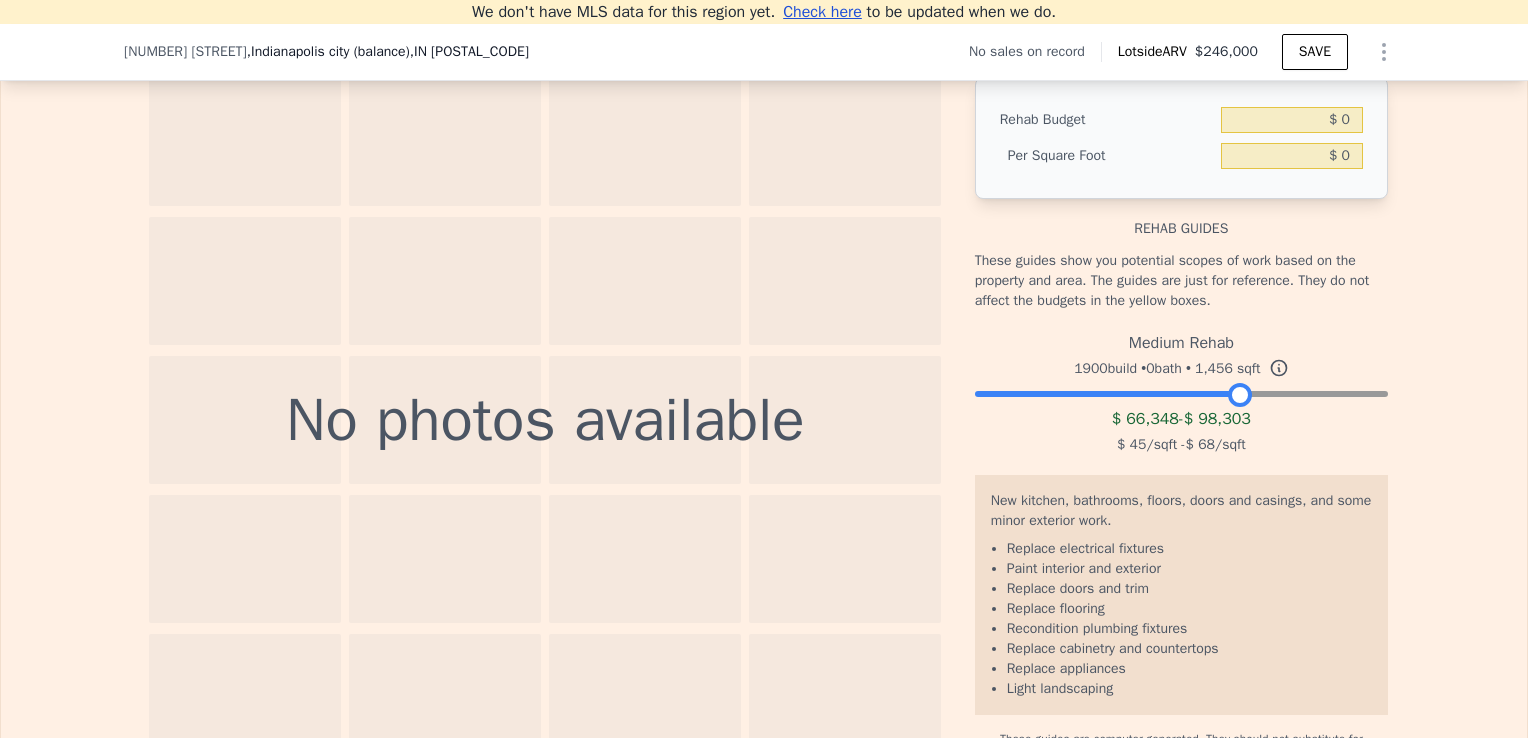 drag, startPoint x: 1360, startPoint y: 414, endPoint x: 1224, endPoint y: 436, distance: 137.76791 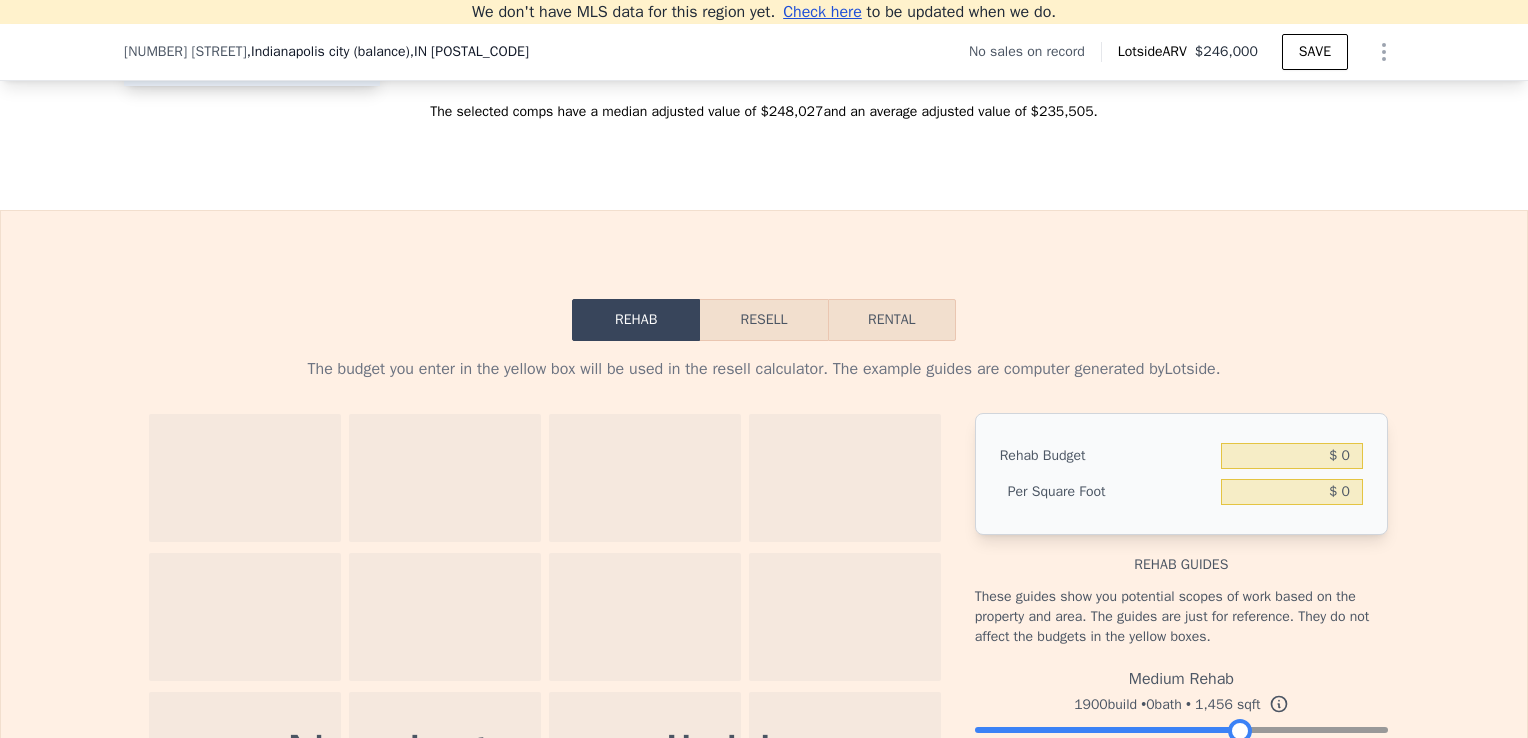 scroll, scrollTop: 2612, scrollLeft: 0, axis: vertical 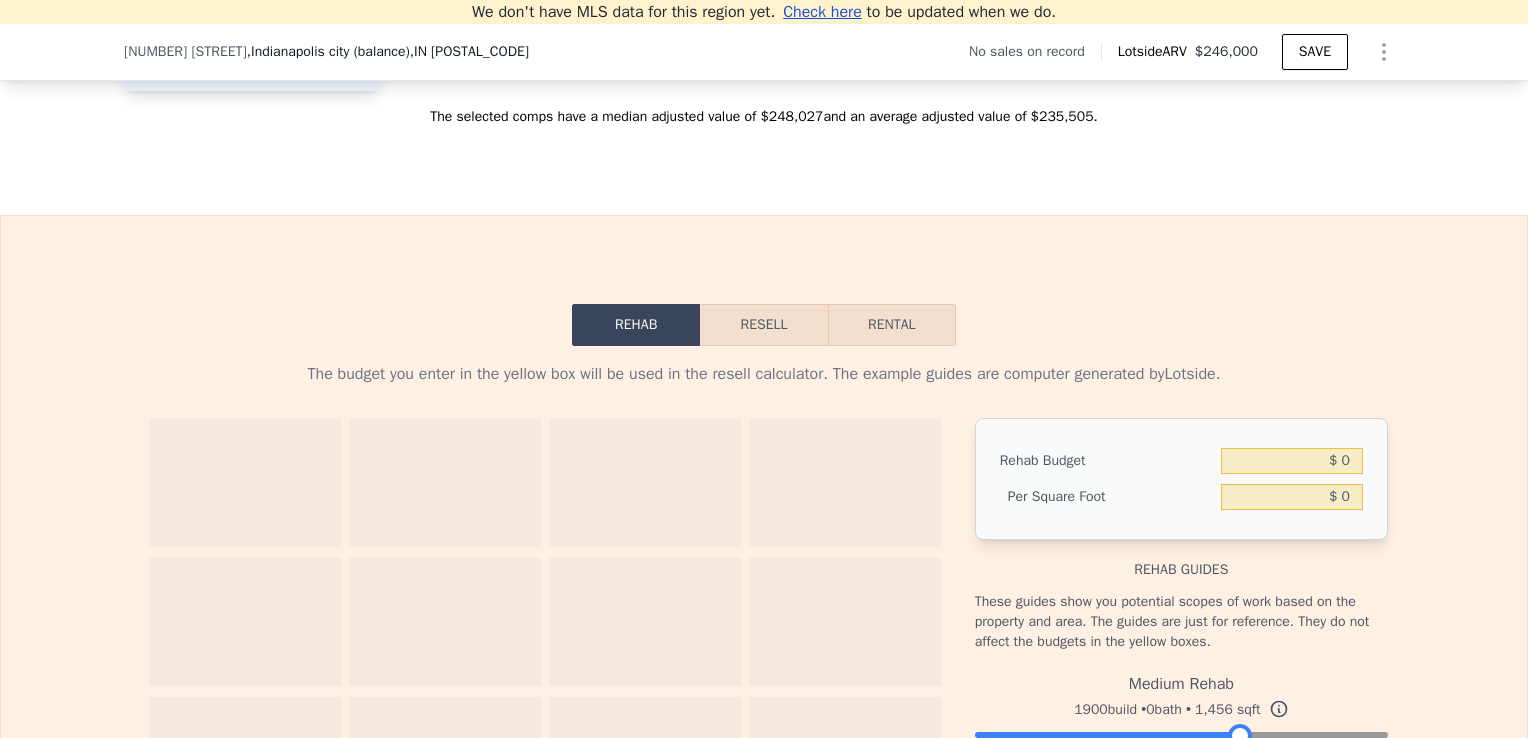 click on "Resell" at bounding box center (763, 325) 